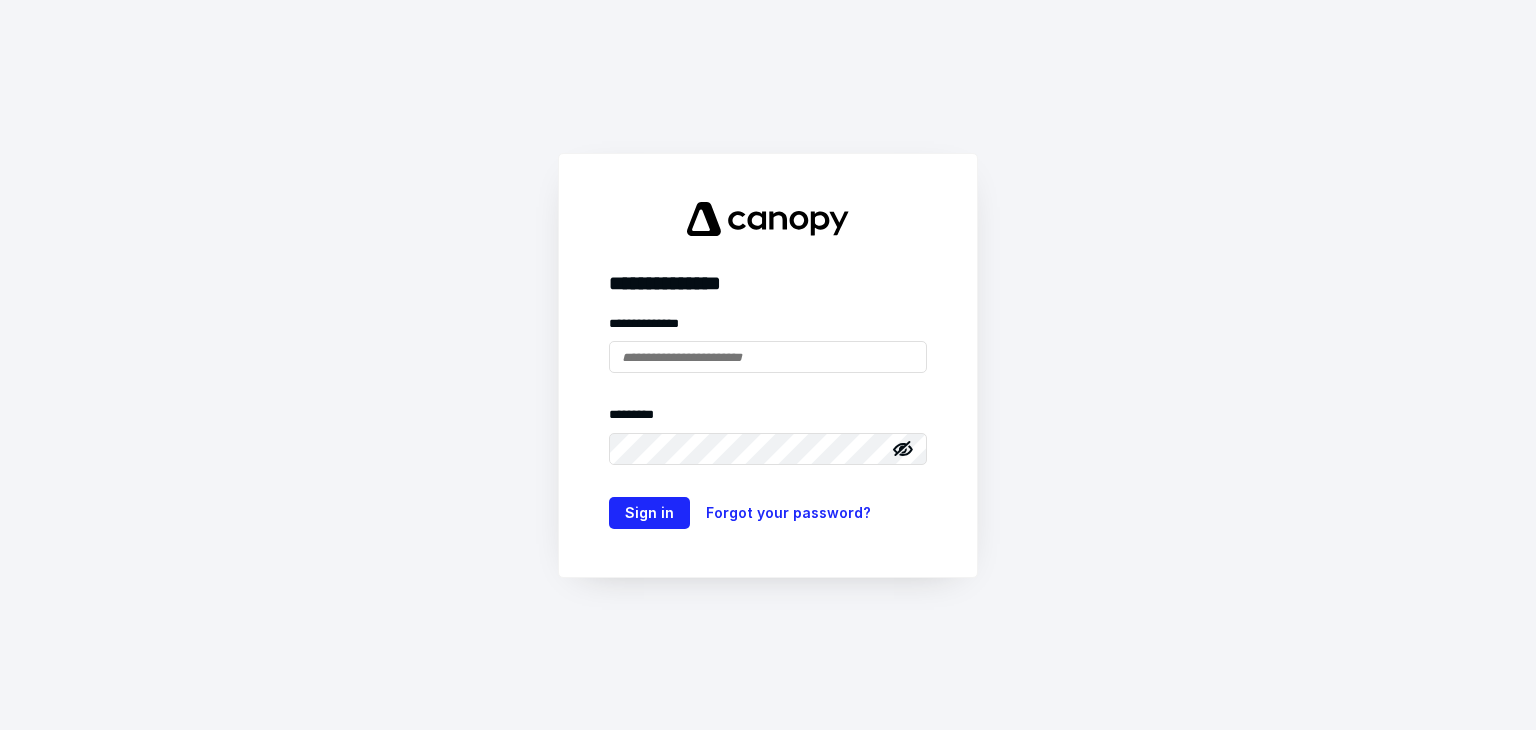scroll, scrollTop: 0, scrollLeft: 0, axis: both 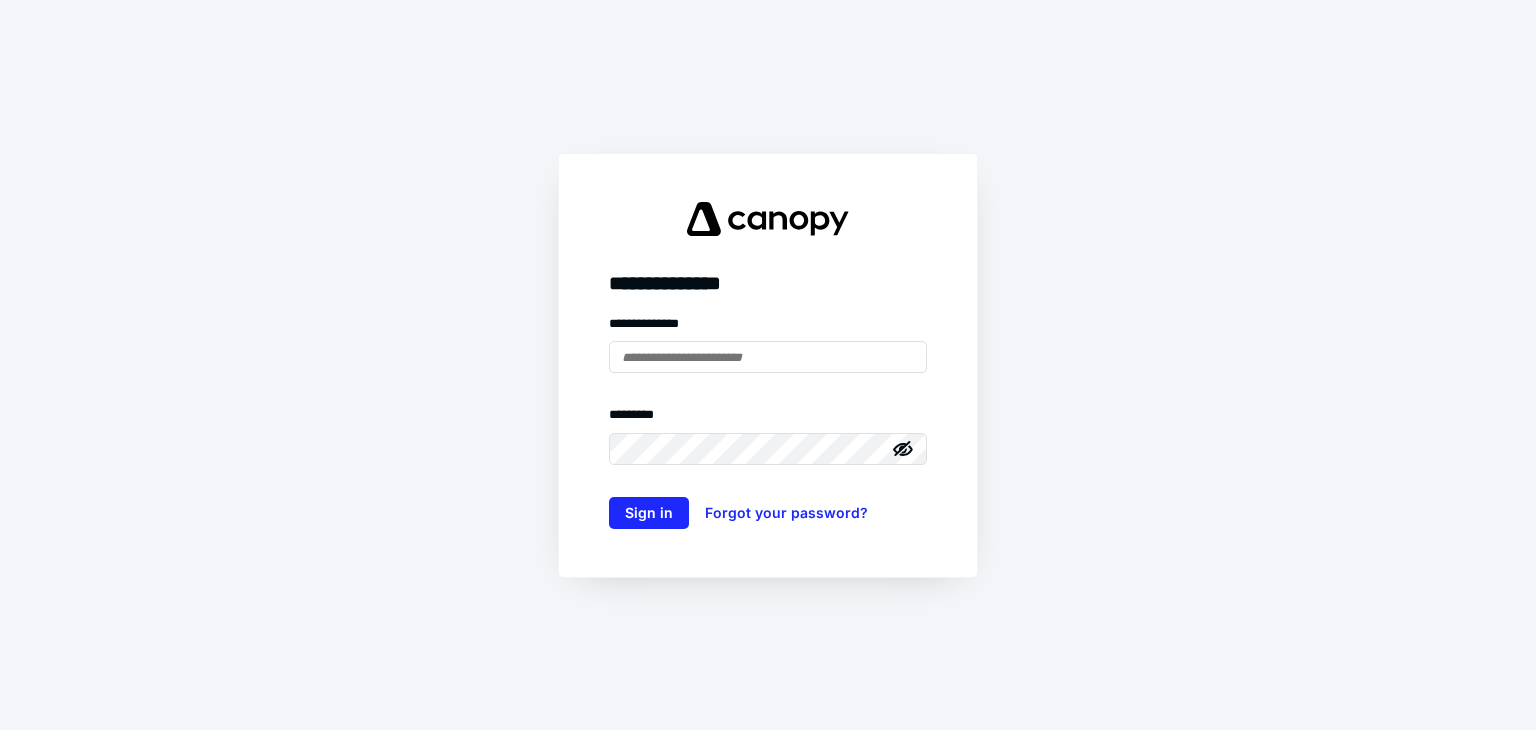 type on "**********" 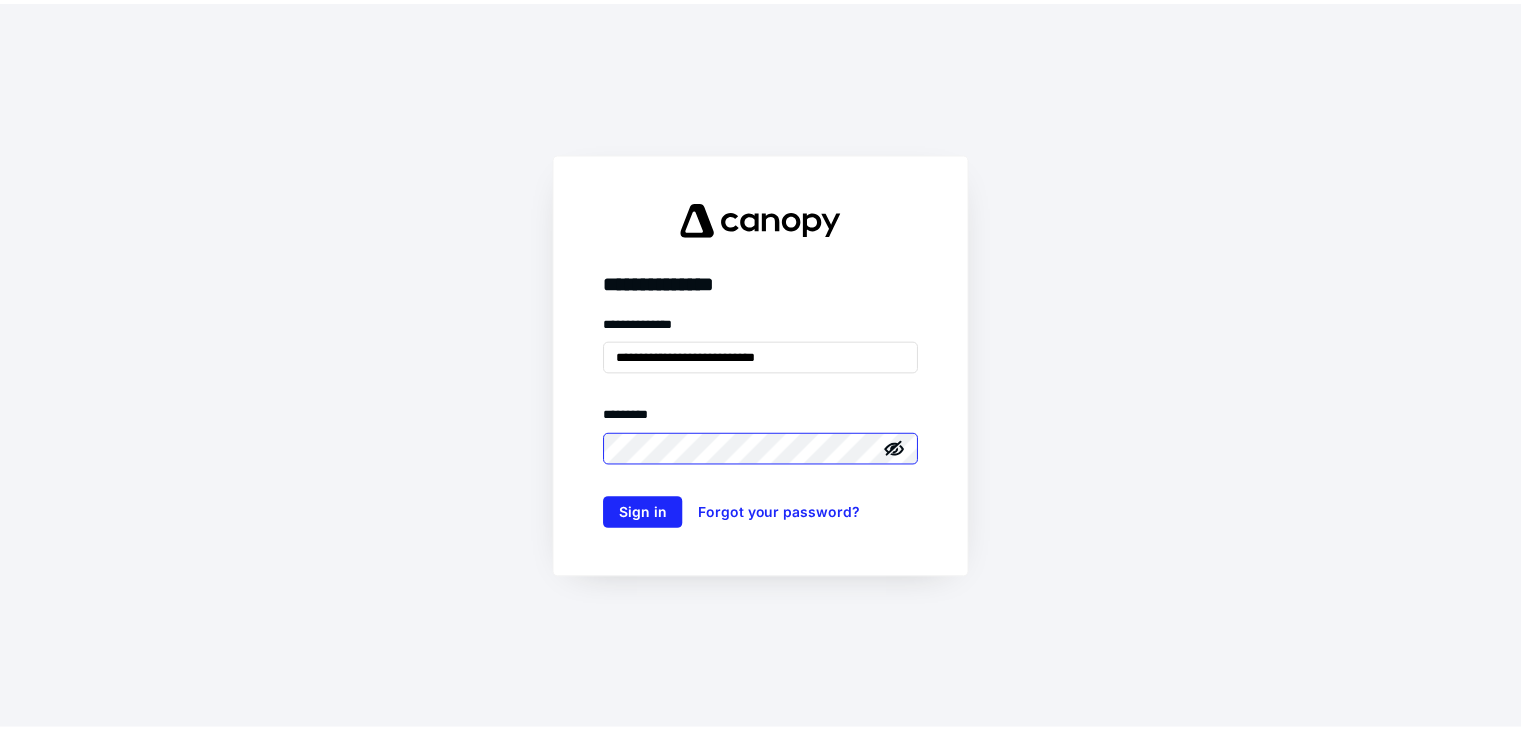 scroll, scrollTop: 0, scrollLeft: 0, axis: both 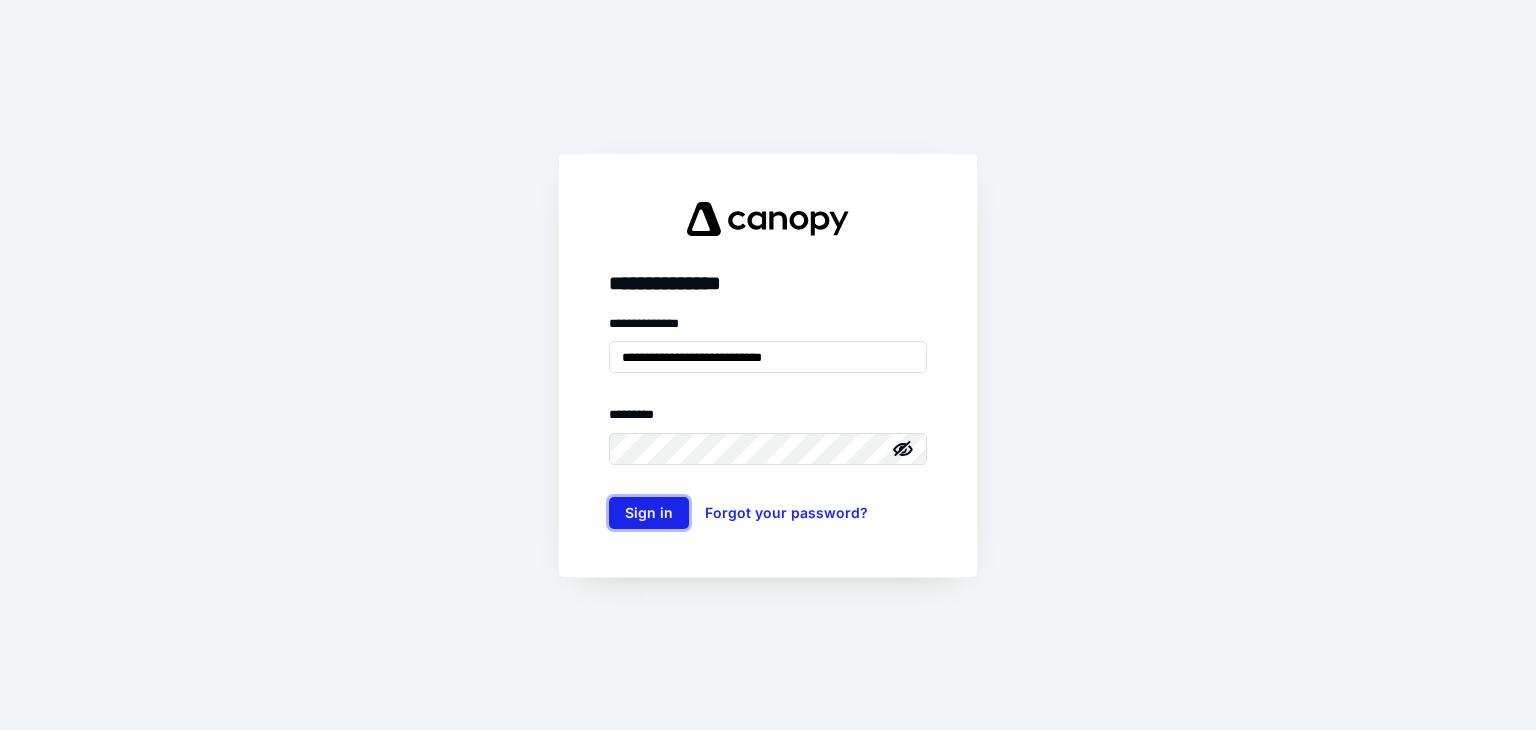 click on "Sign in" at bounding box center [649, 513] 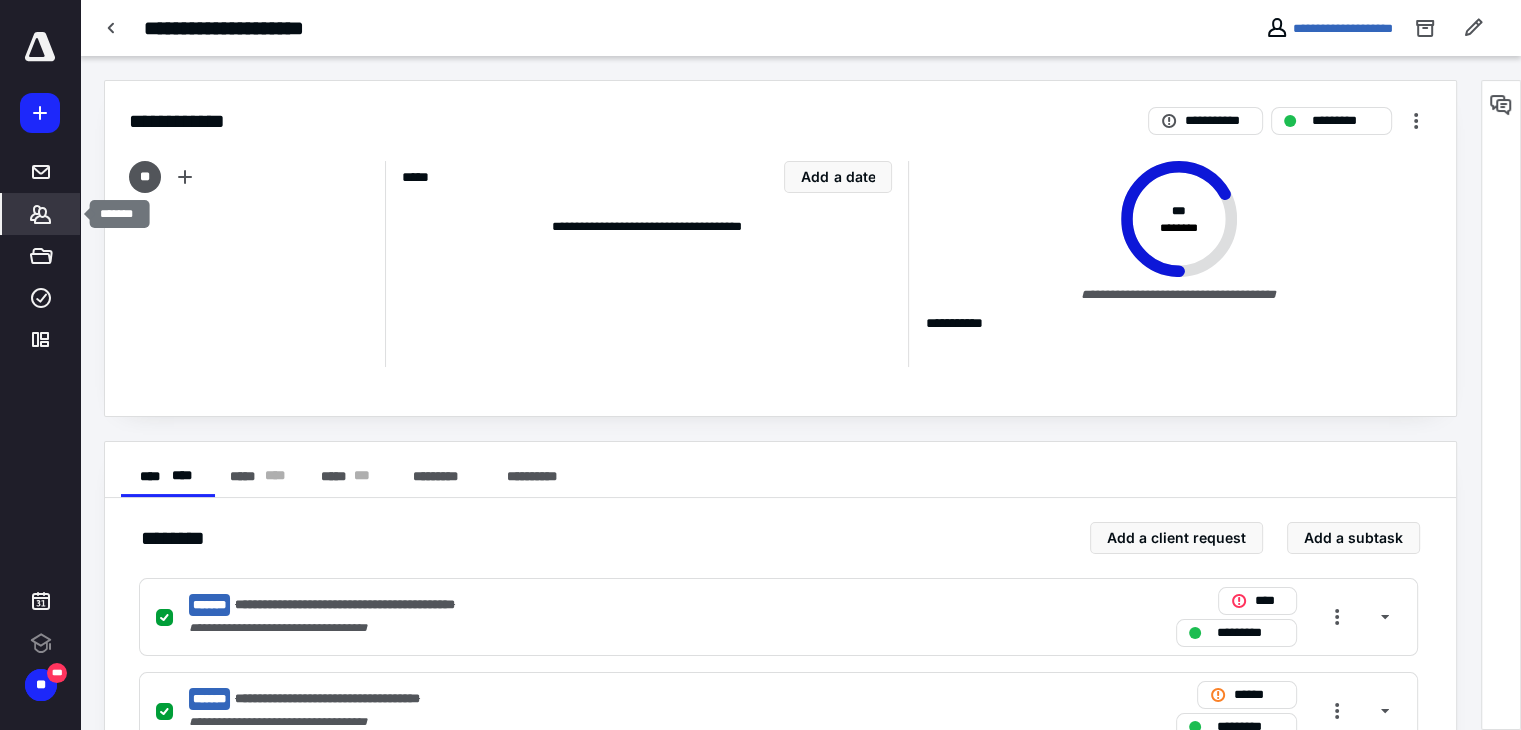 click 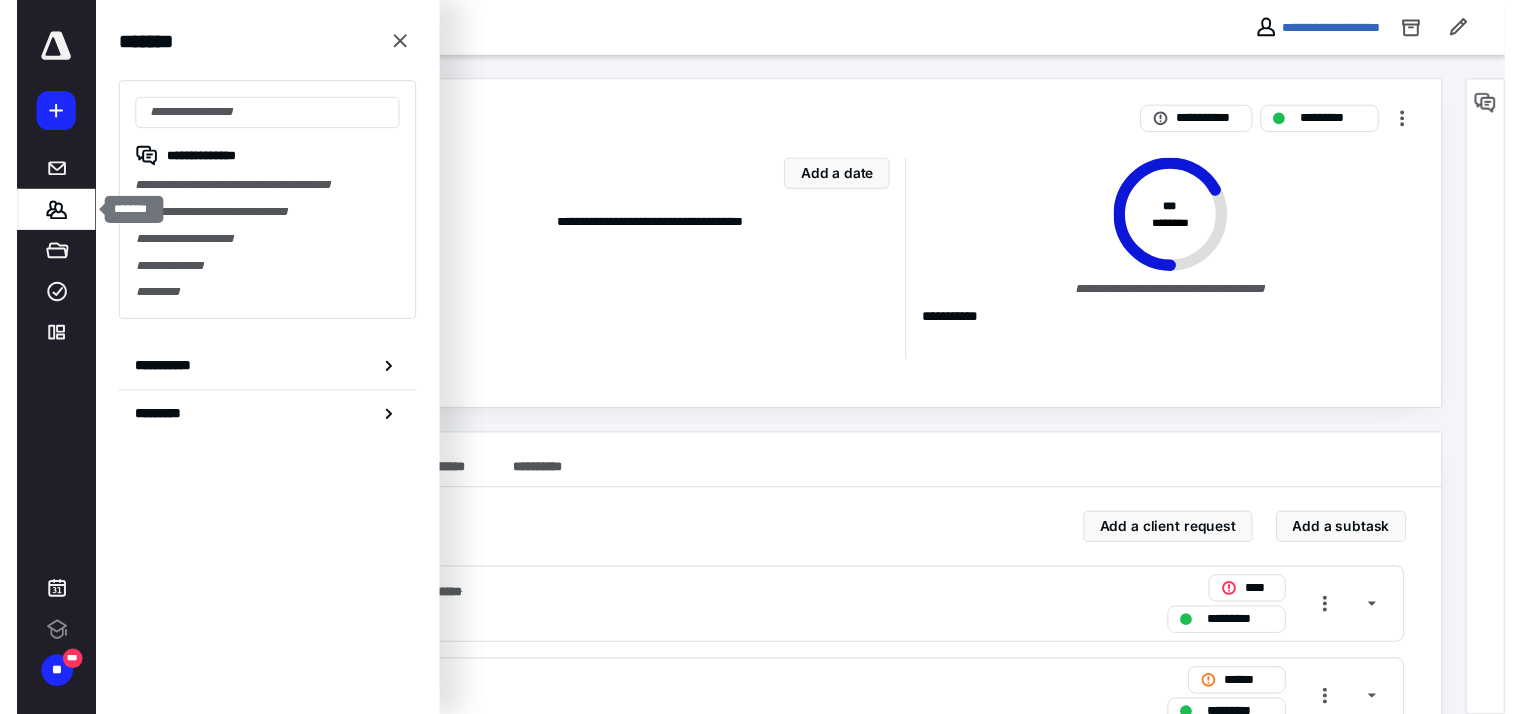 scroll, scrollTop: 0, scrollLeft: 0, axis: both 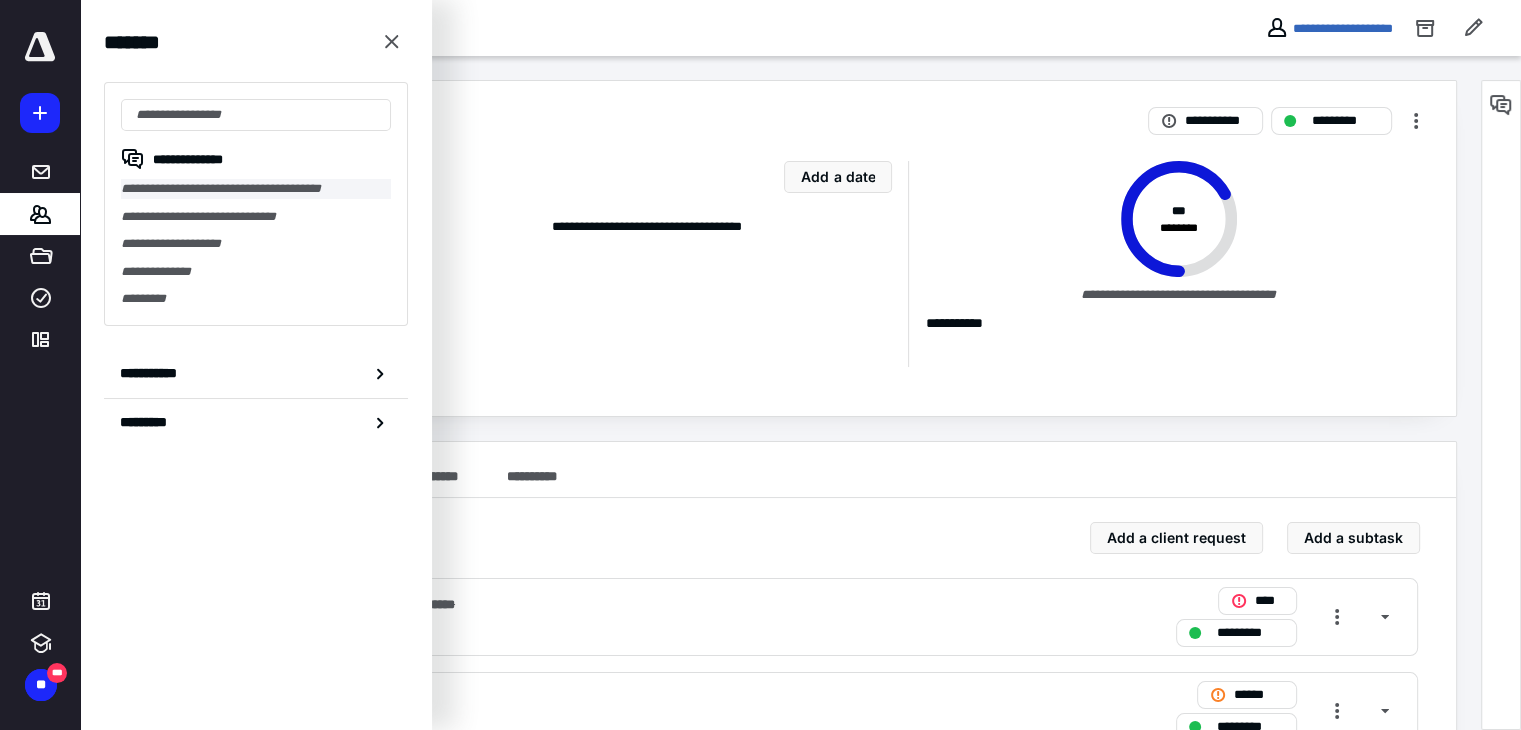 click on "**********" at bounding box center (256, 189) 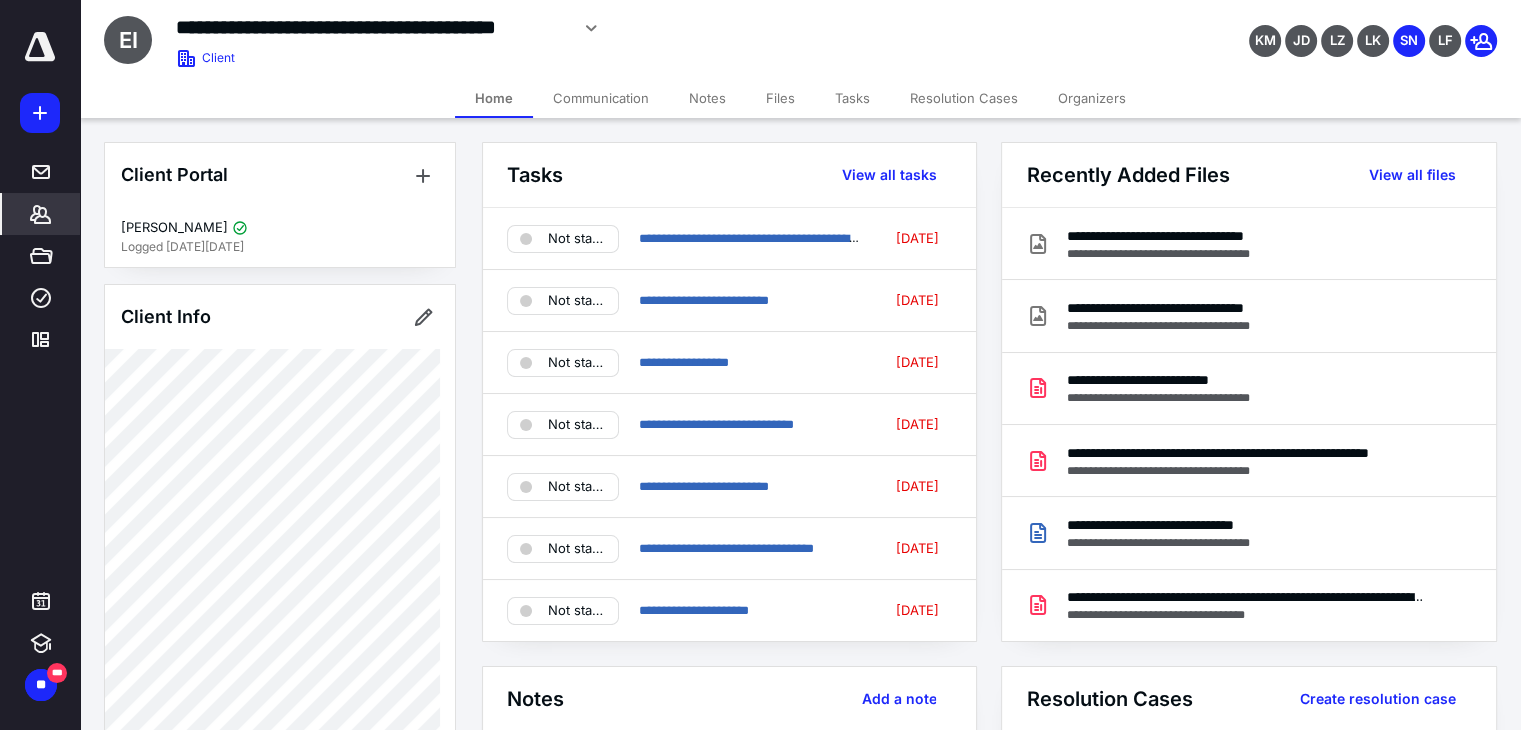 click on "Tasks" at bounding box center [852, 98] 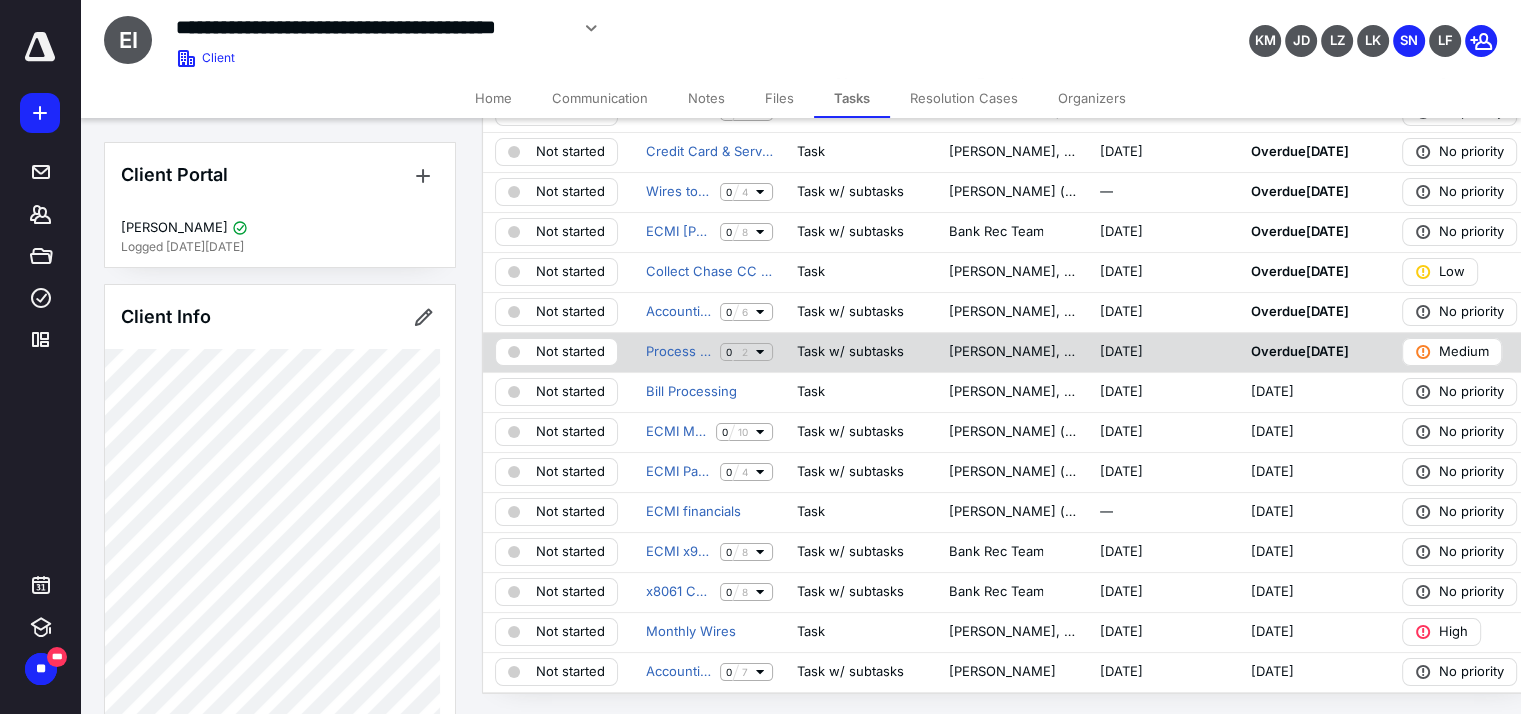 scroll, scrollTop: 159, scrollLeft: 0, axis: vertical 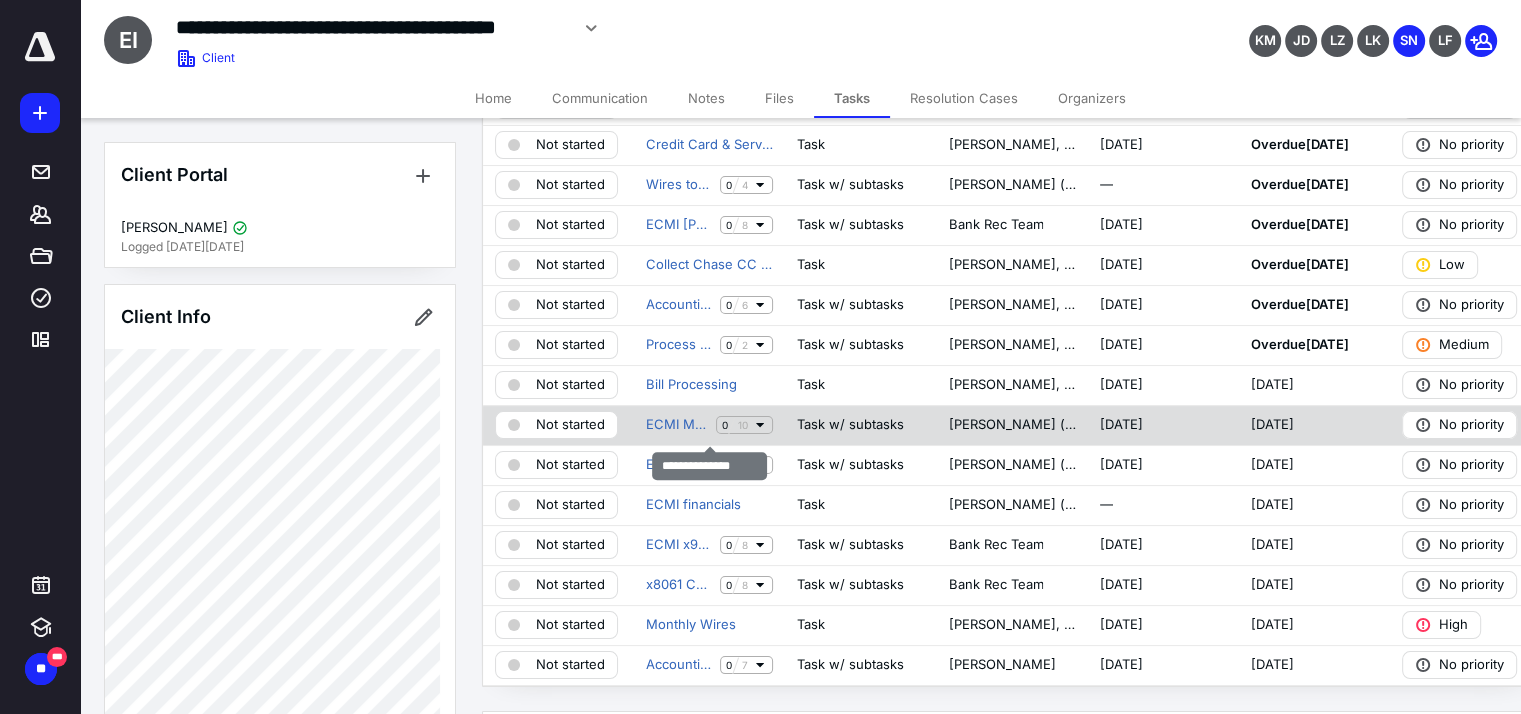 click 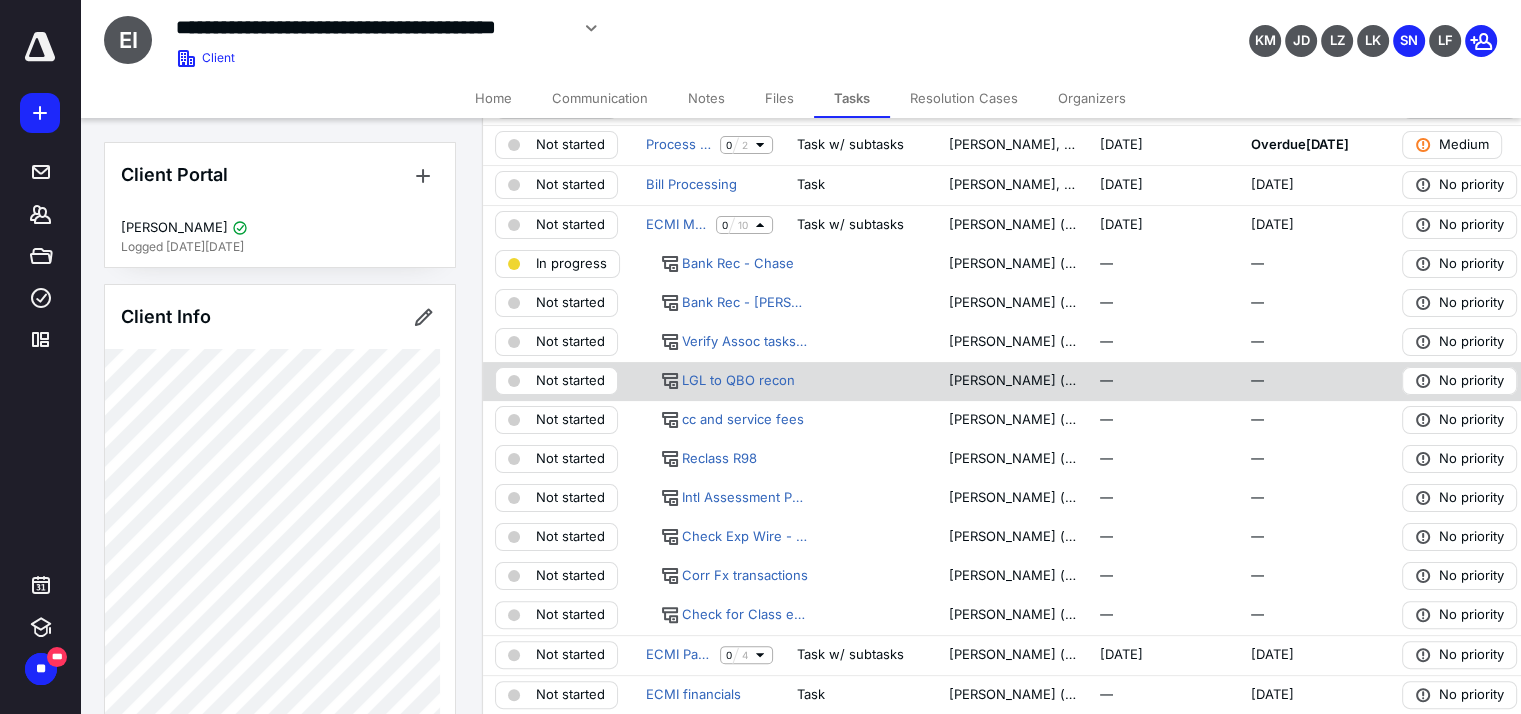 scroll, scrollTop: 360, scrollLeft: 0, axis: vertical 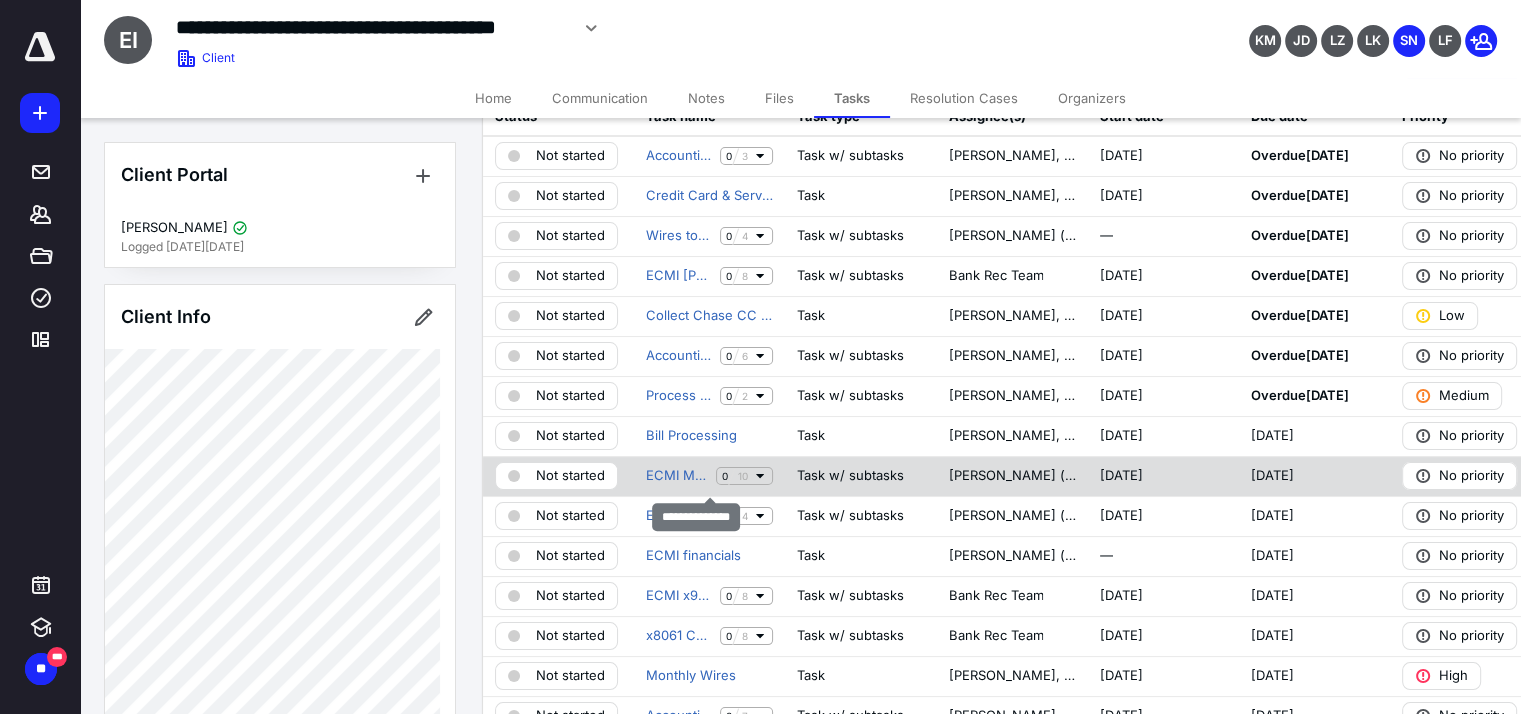 click 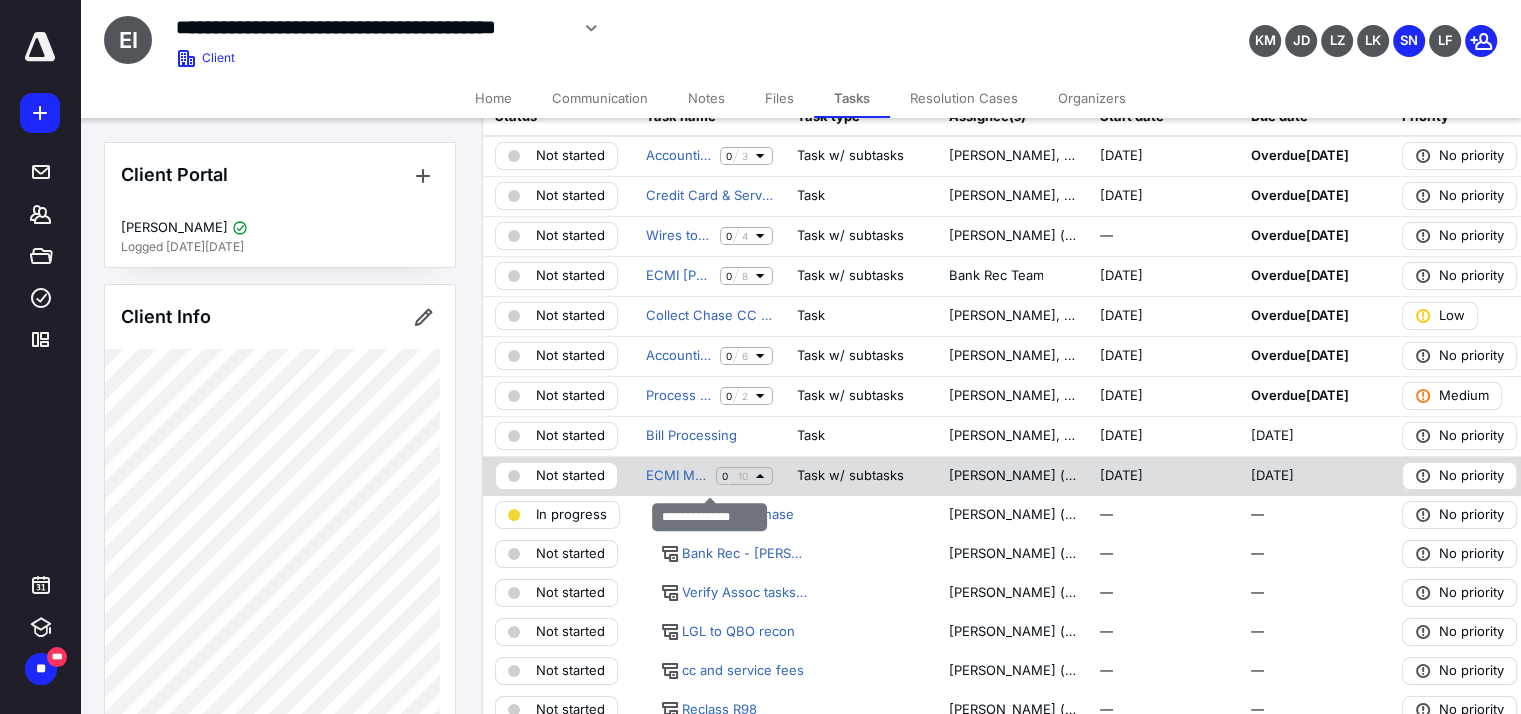 click 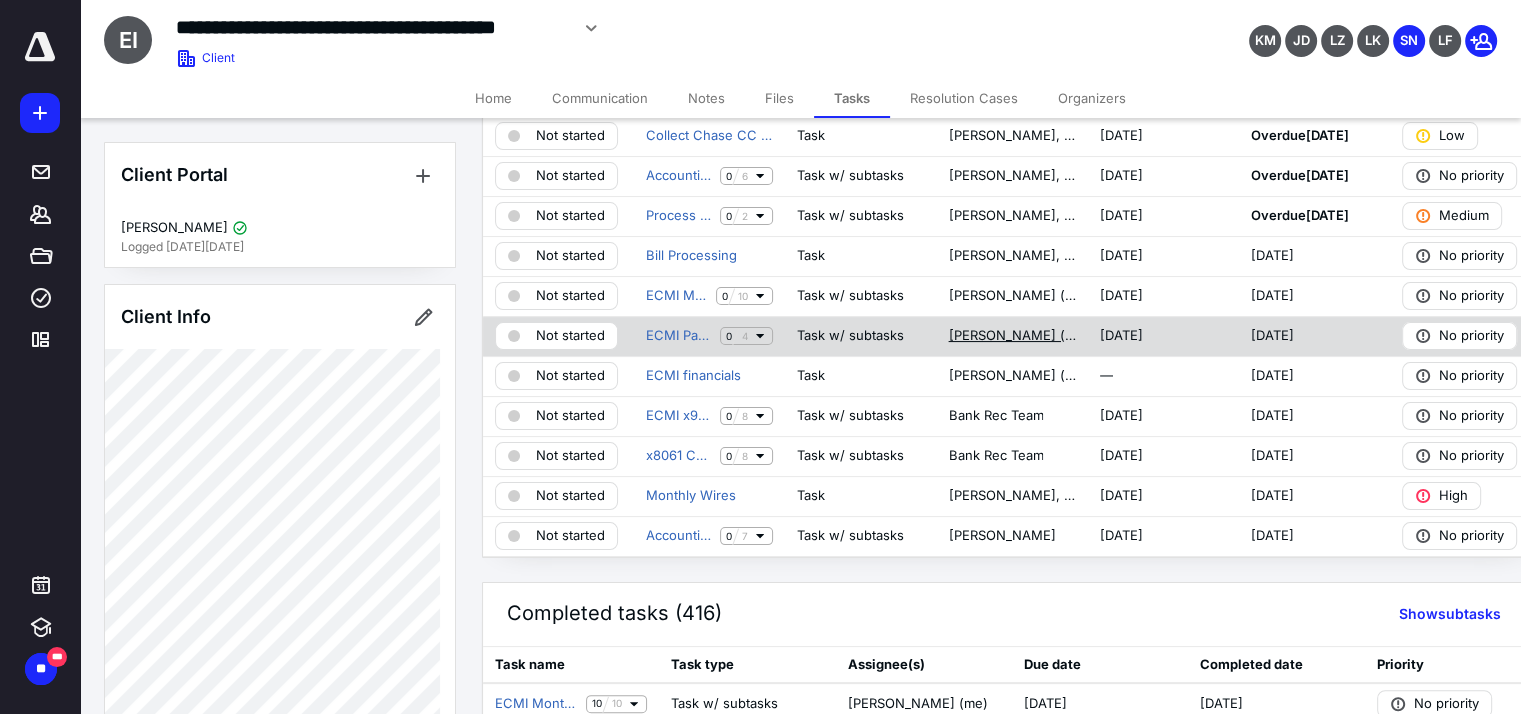 scroll, scrollTop: 296, scrollLeft: 0, axis: vertical 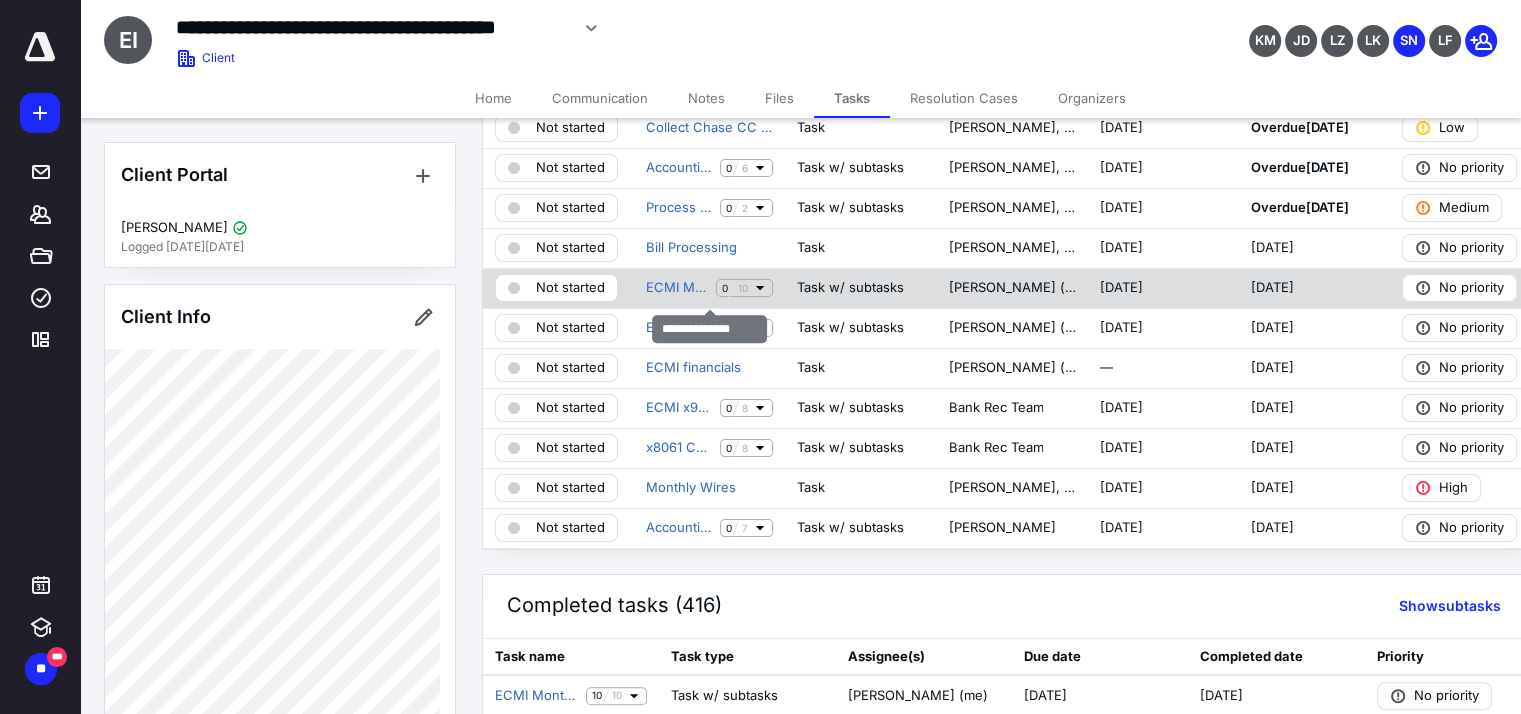 click 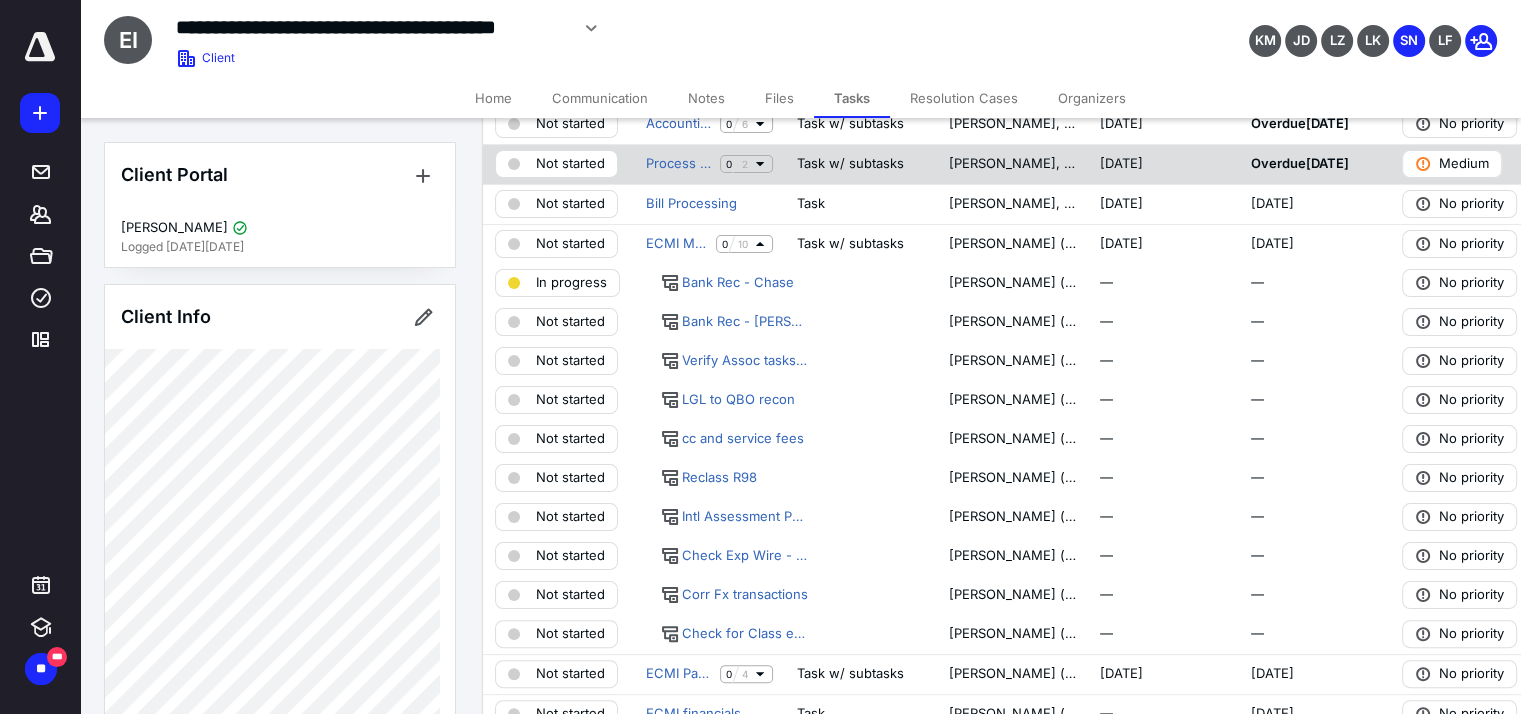 scroll, scrollTop: 343, scrollLeft: 0, axis: vertical 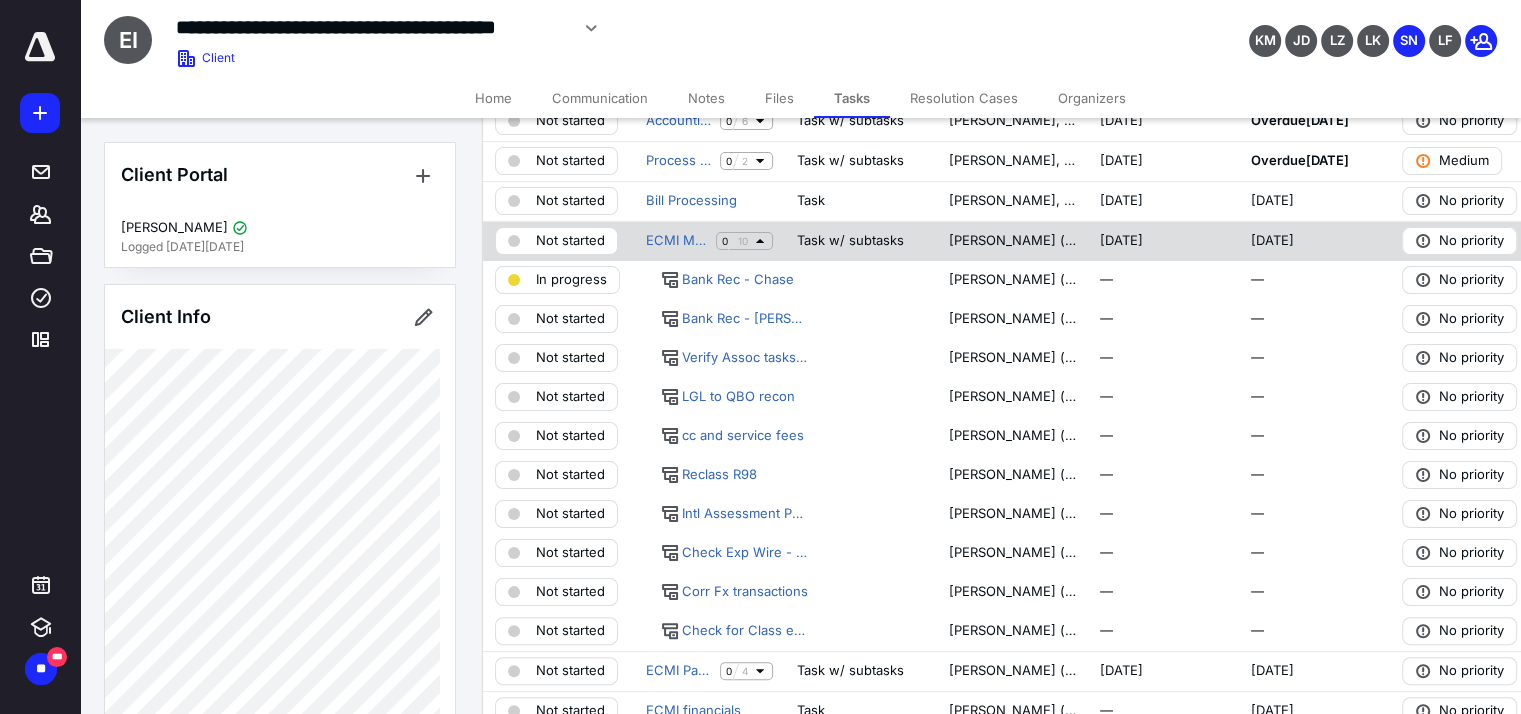 click 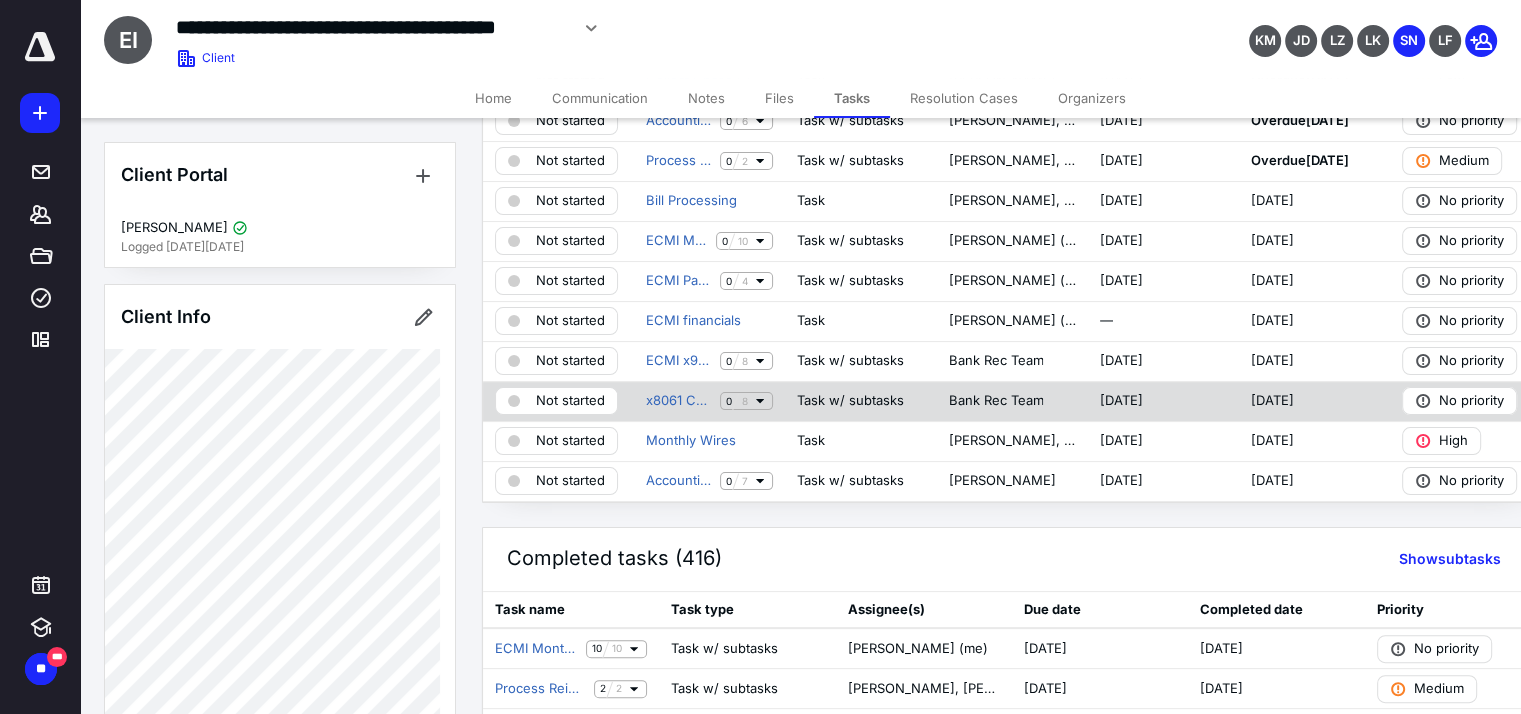 click 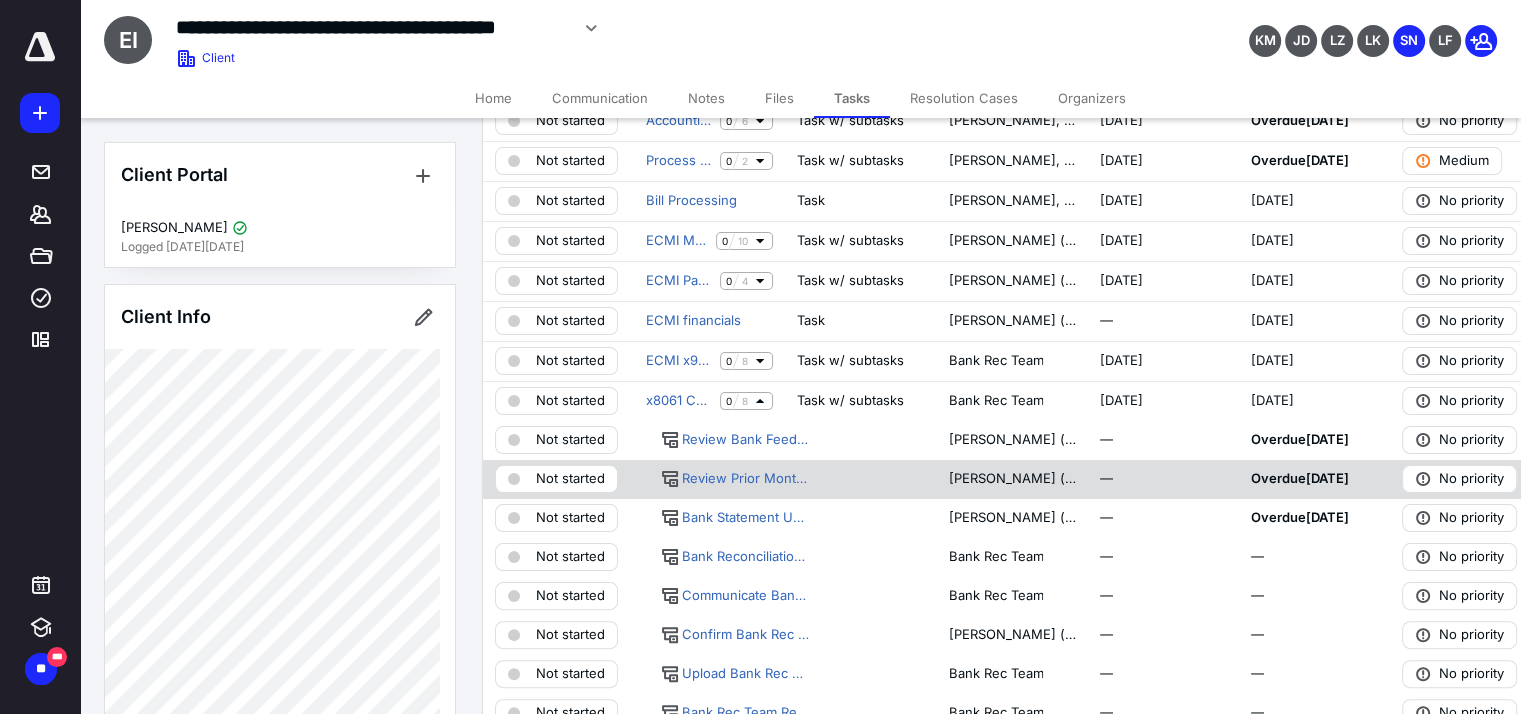 click on "Not started" at bounding box center (570, 479) 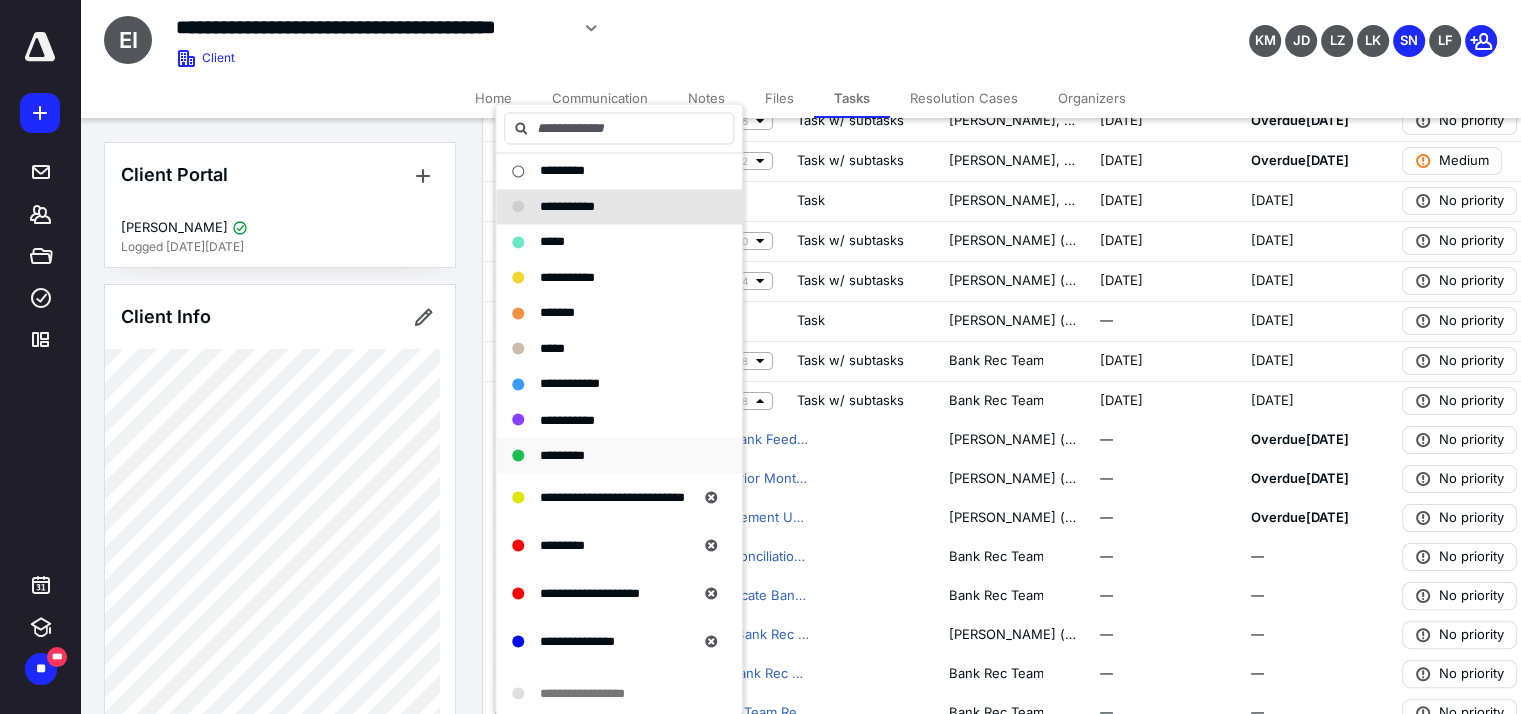 click on "*********" at bounding box center (562, 454) 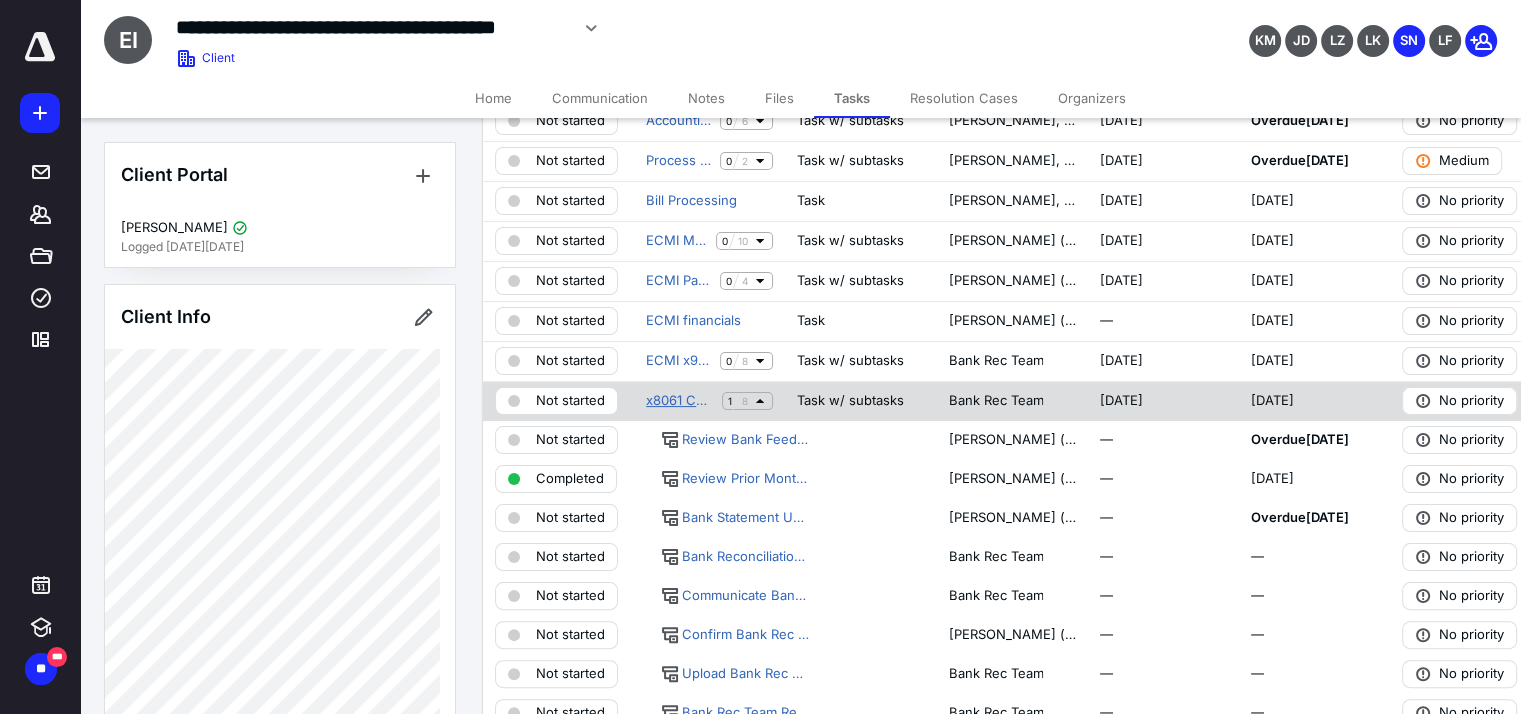click on "x8061 Chase - ECMI - Bank Rec" at bounding box center (680, 401) 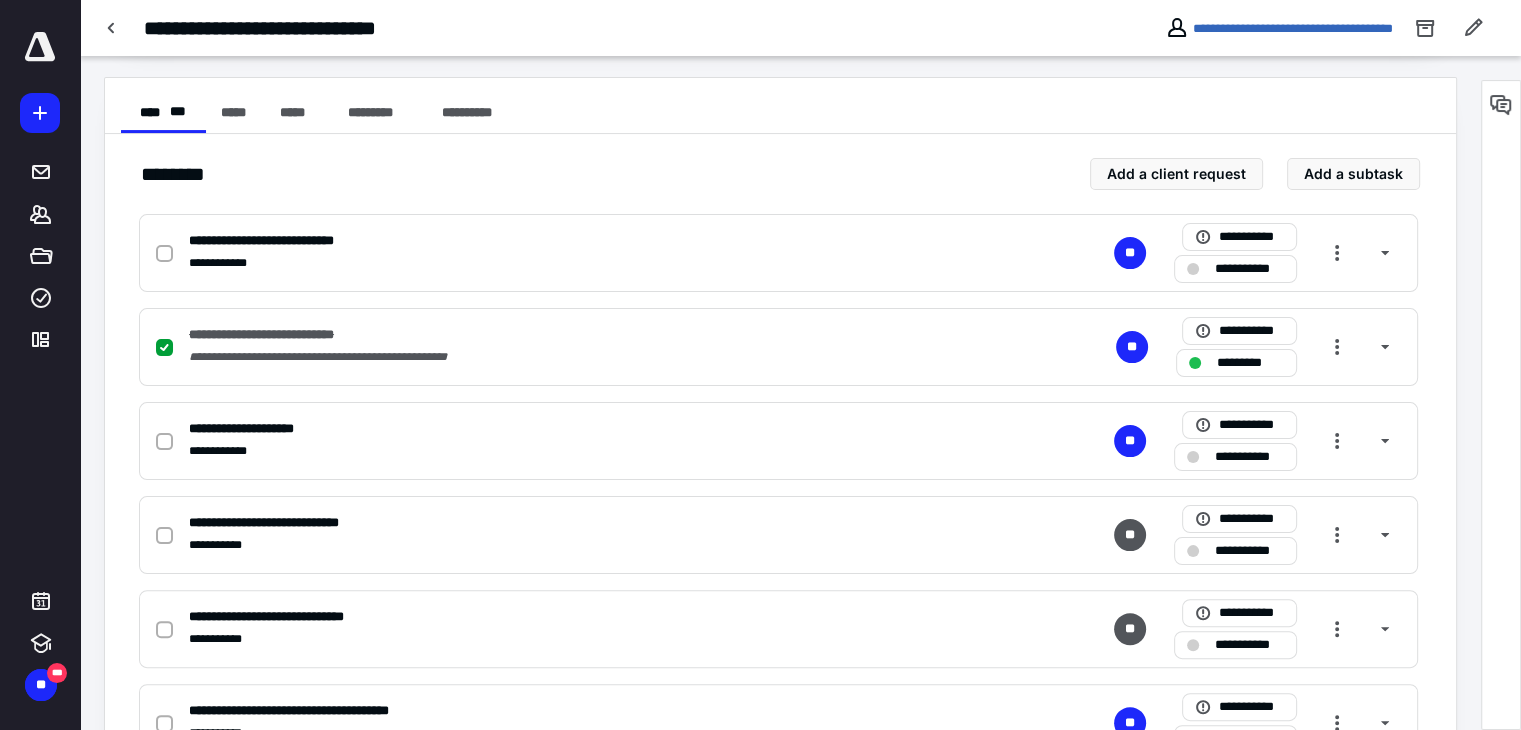scroll, scrollTop: 366, scrollLeft: 0, axis: vertical 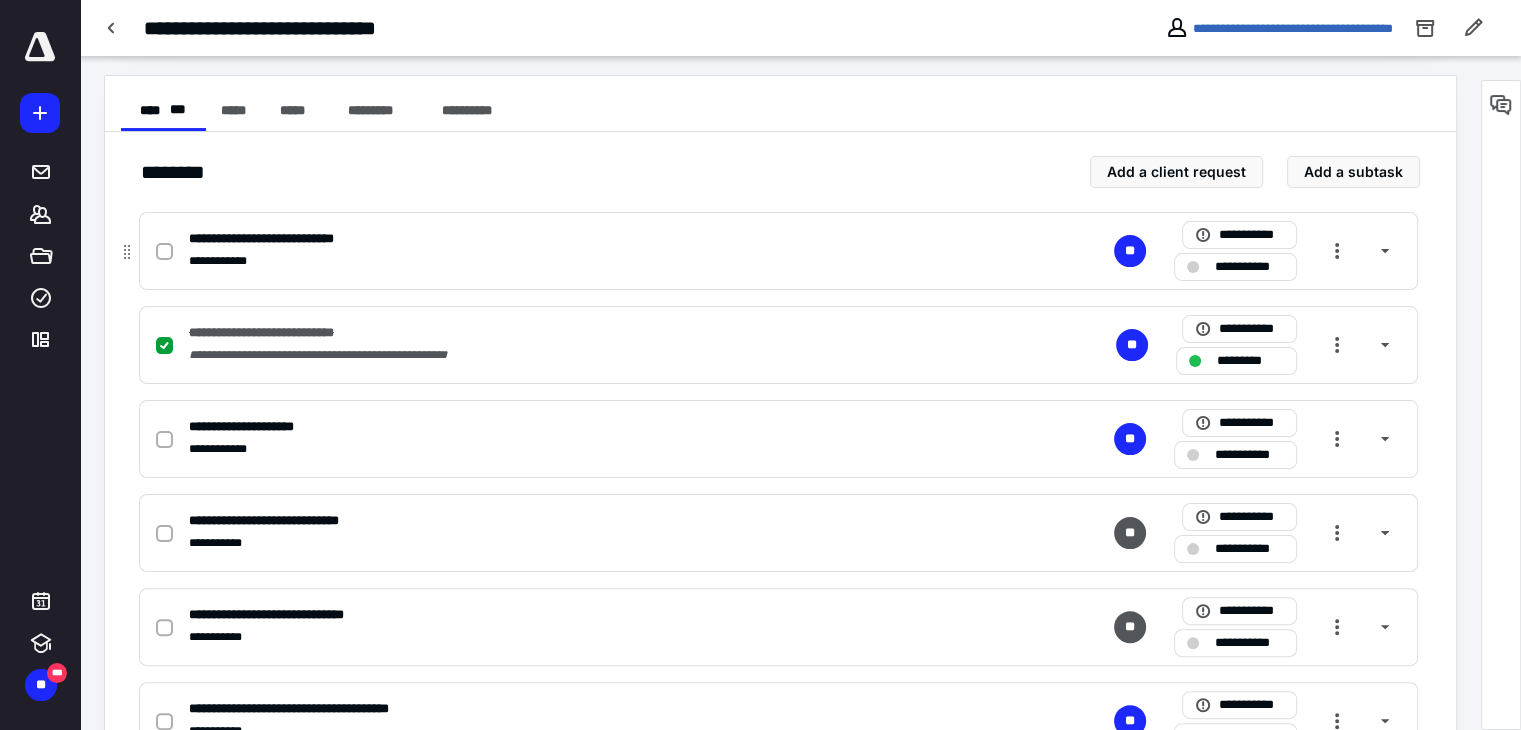 click at bounding box center (164, 252) 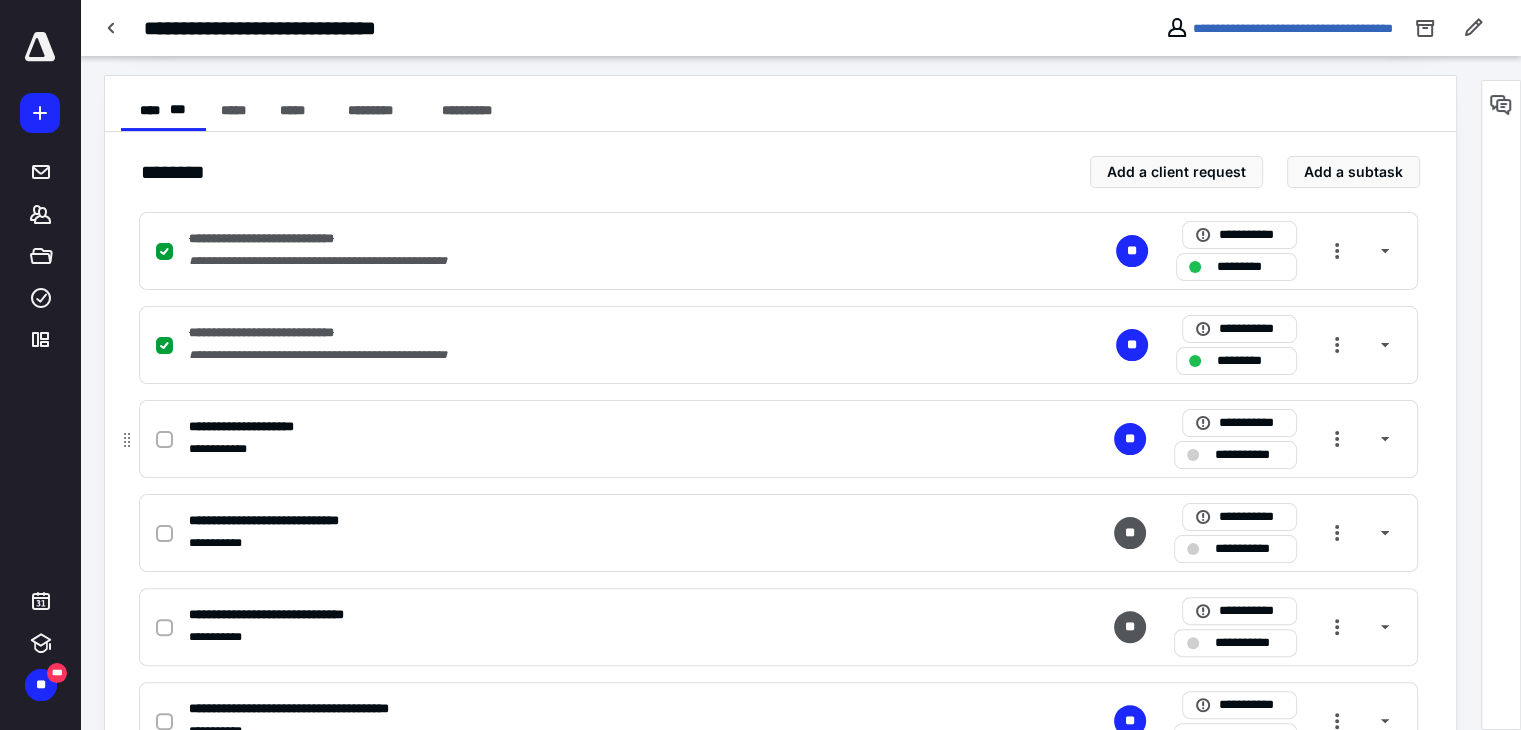 click 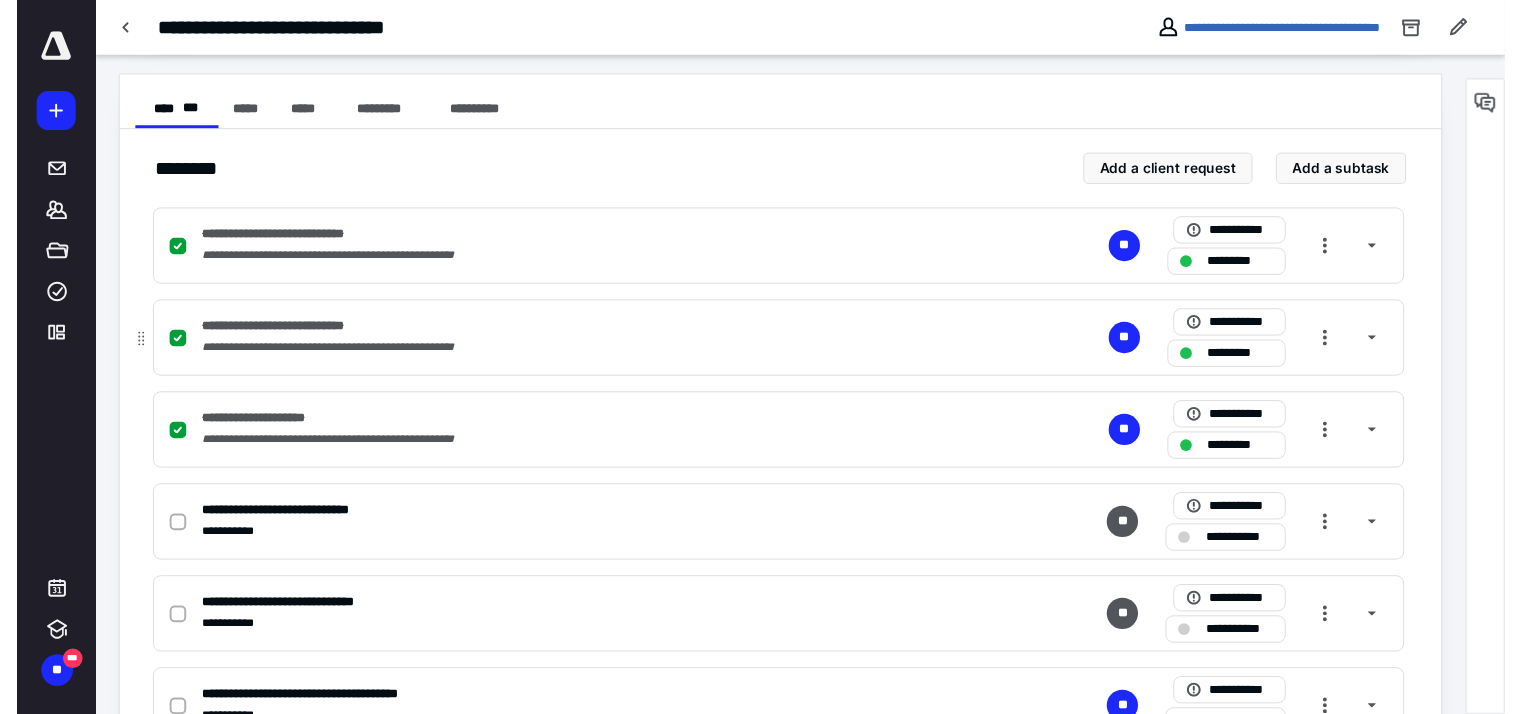 scroll, scrollTop: 0, scrollLeft: 0, axis: both 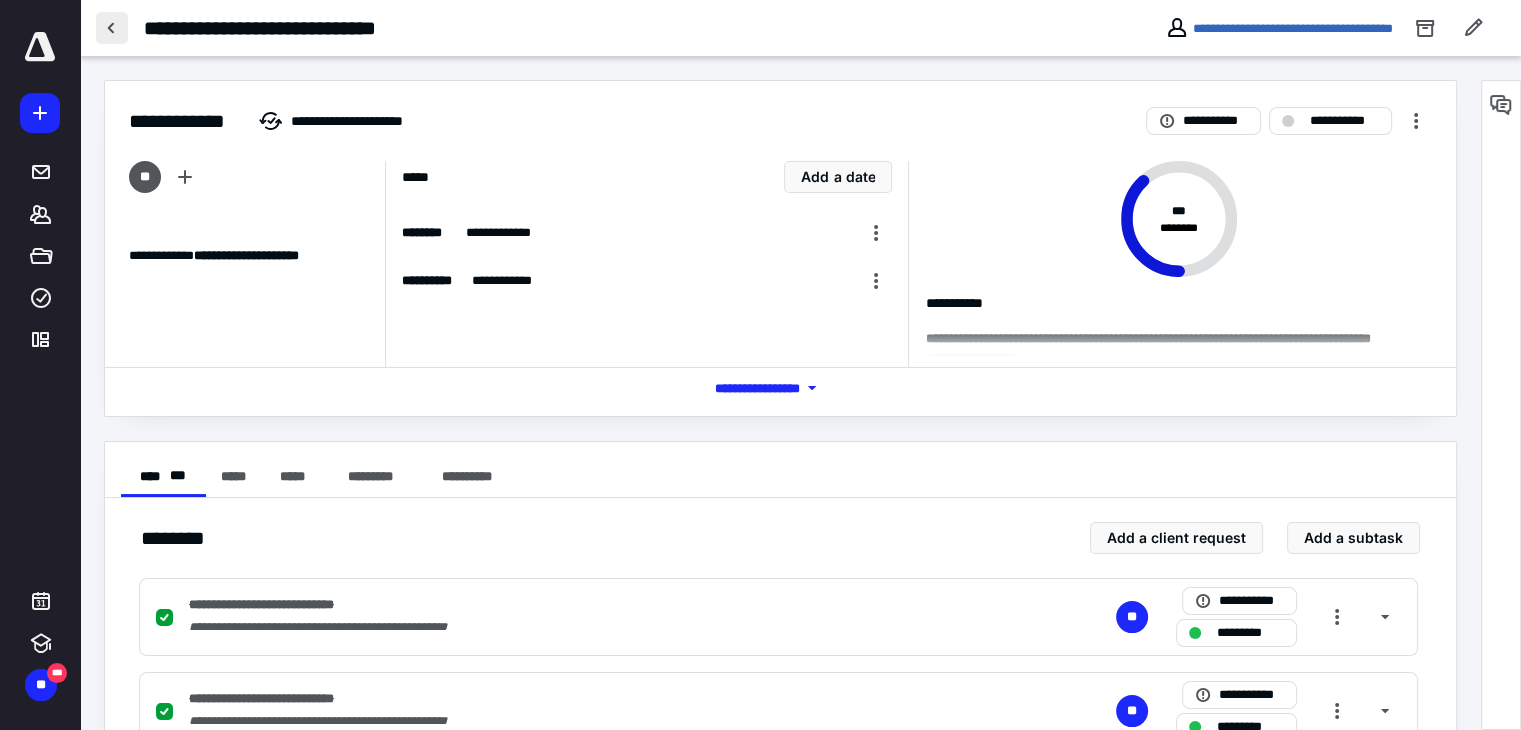click at bounding box center [112, 28] 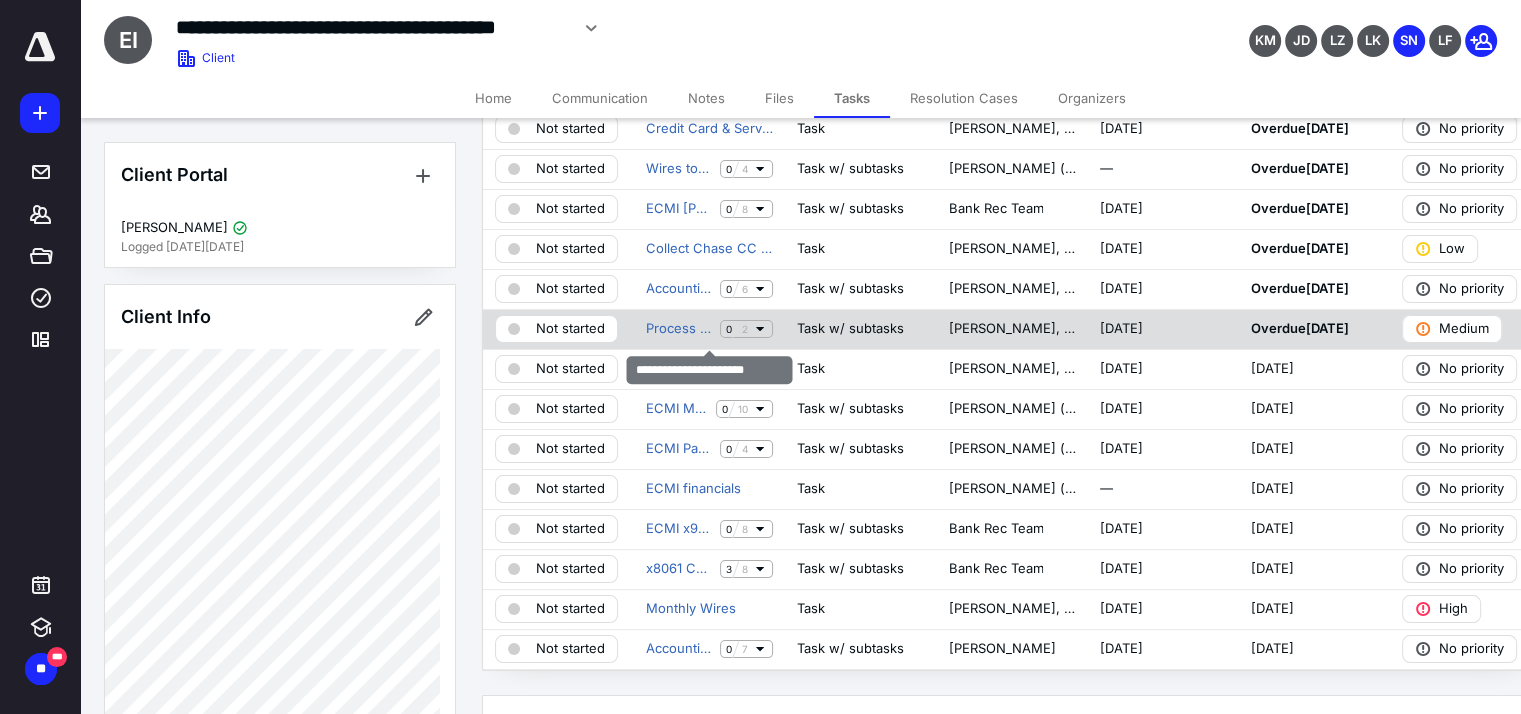 scroll, scrollTop: 176, scrollLeft: 0, axis: vertical 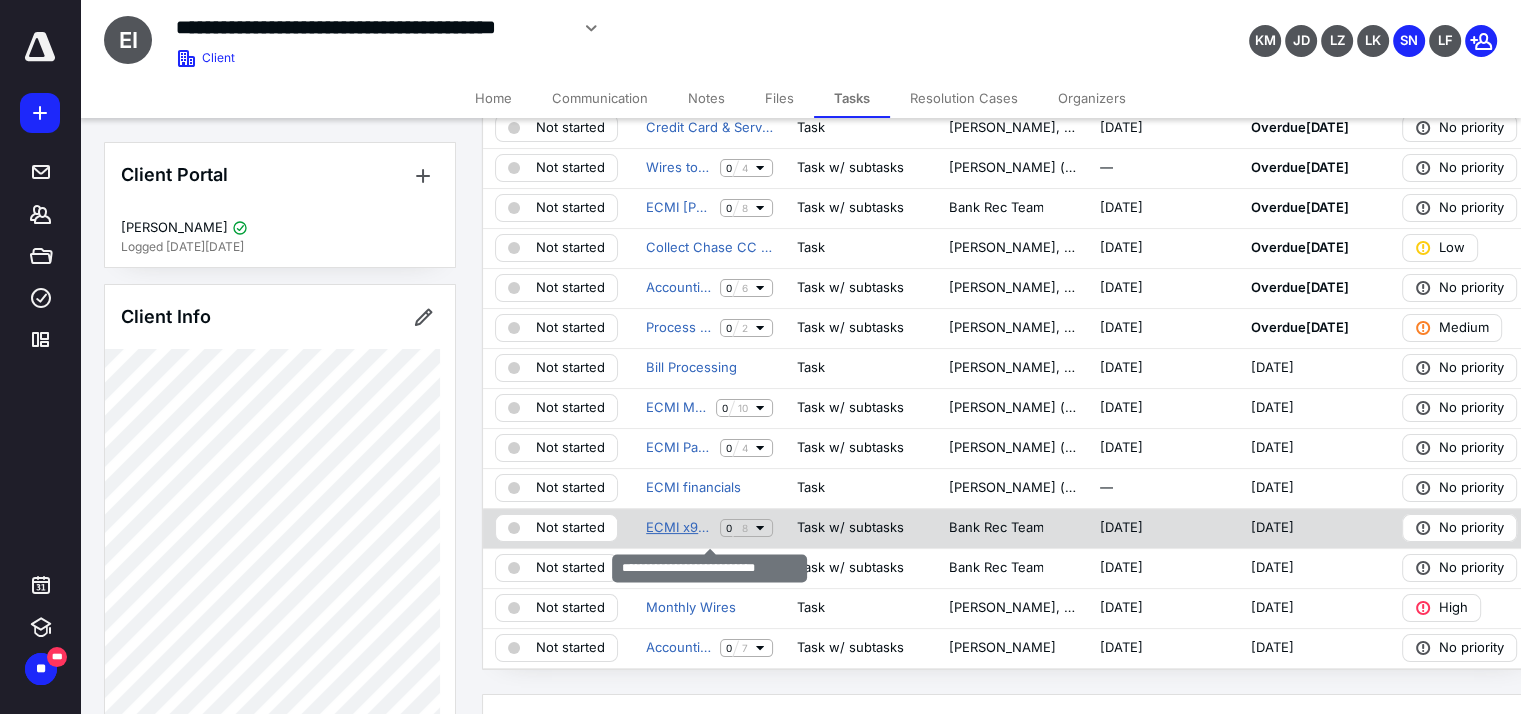 click on "ECMI x9202 Chase - Bank Rec" at bounding box center (679, 528) 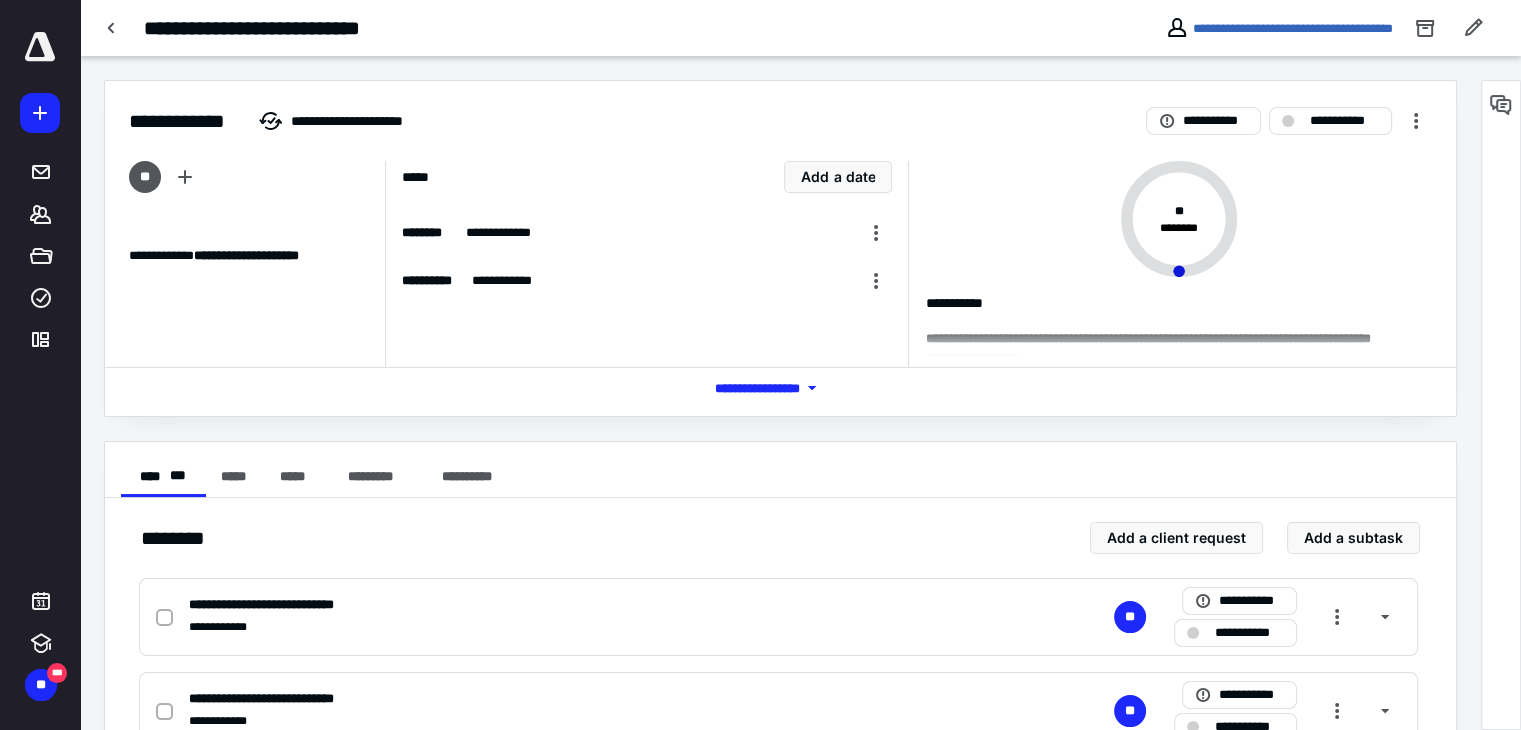 scroll, scrollTop: 188, scrollLeft: 0, axis: vertical 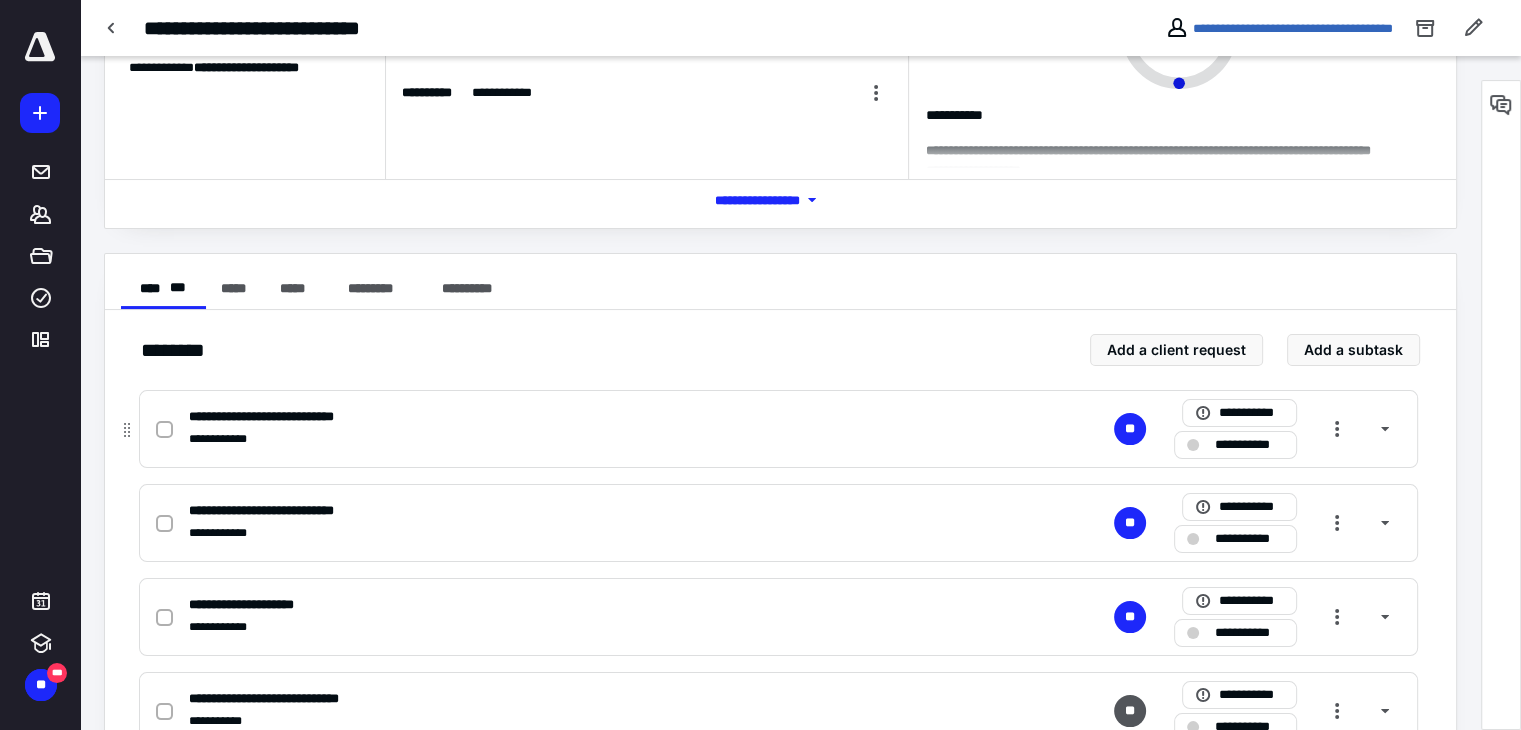 click at bounding box center (164, 430) 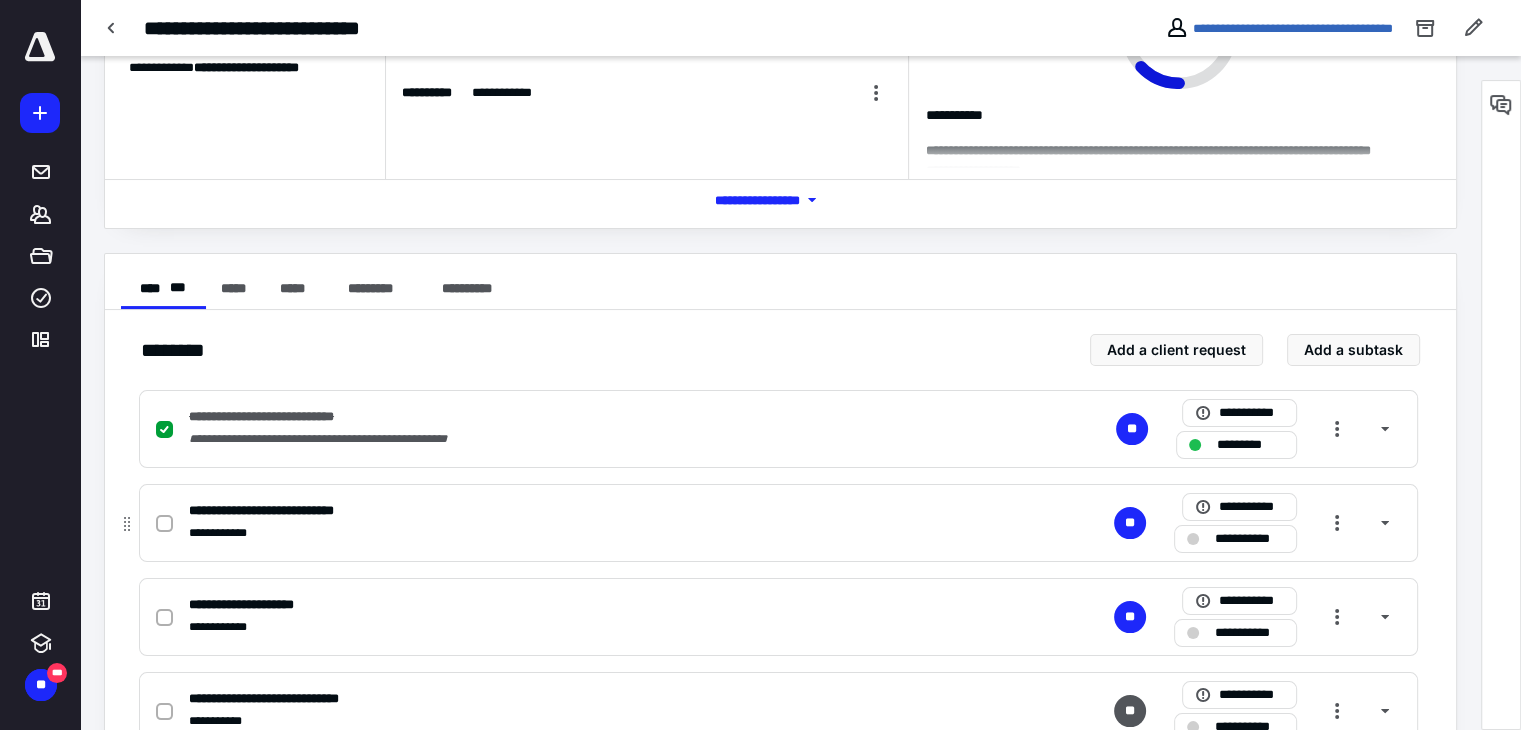click 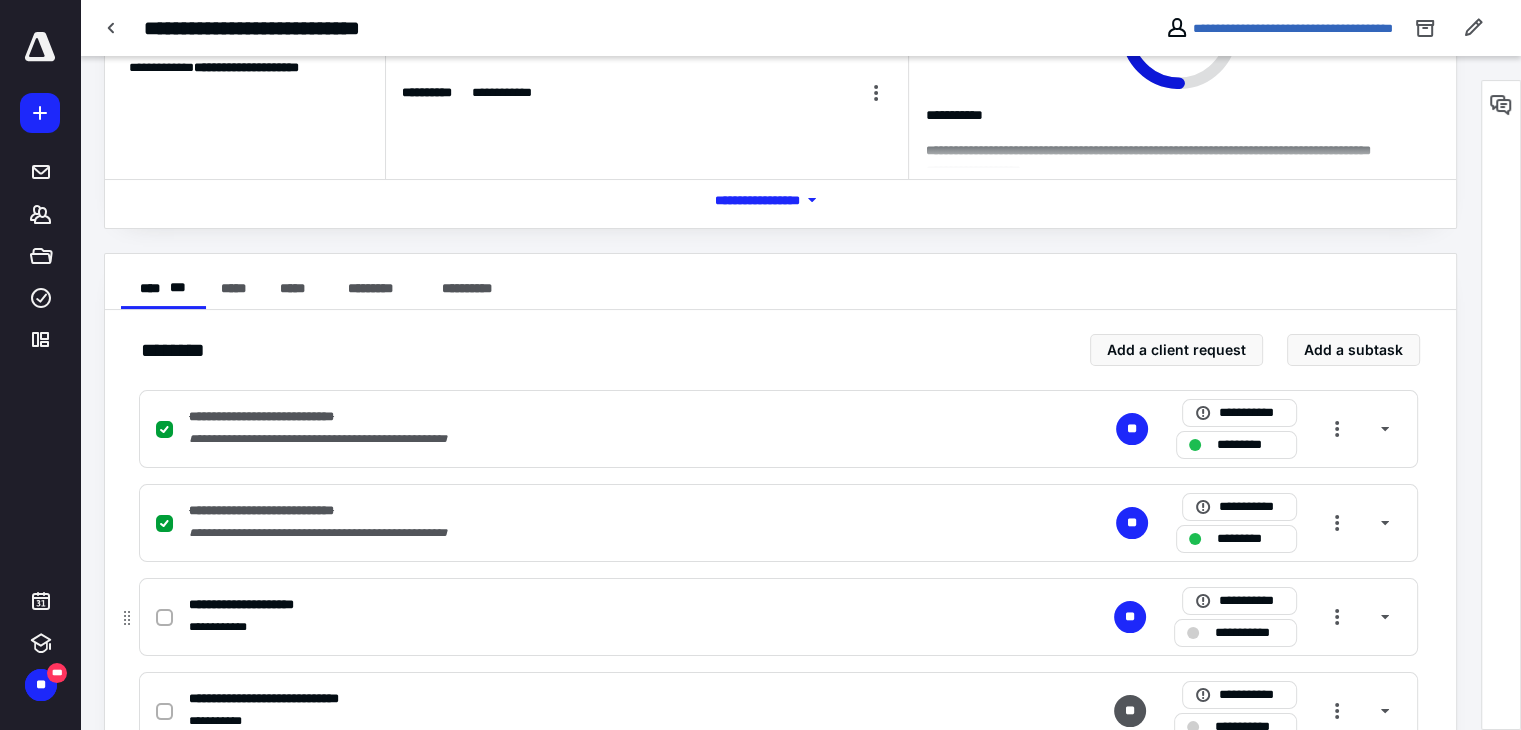 click 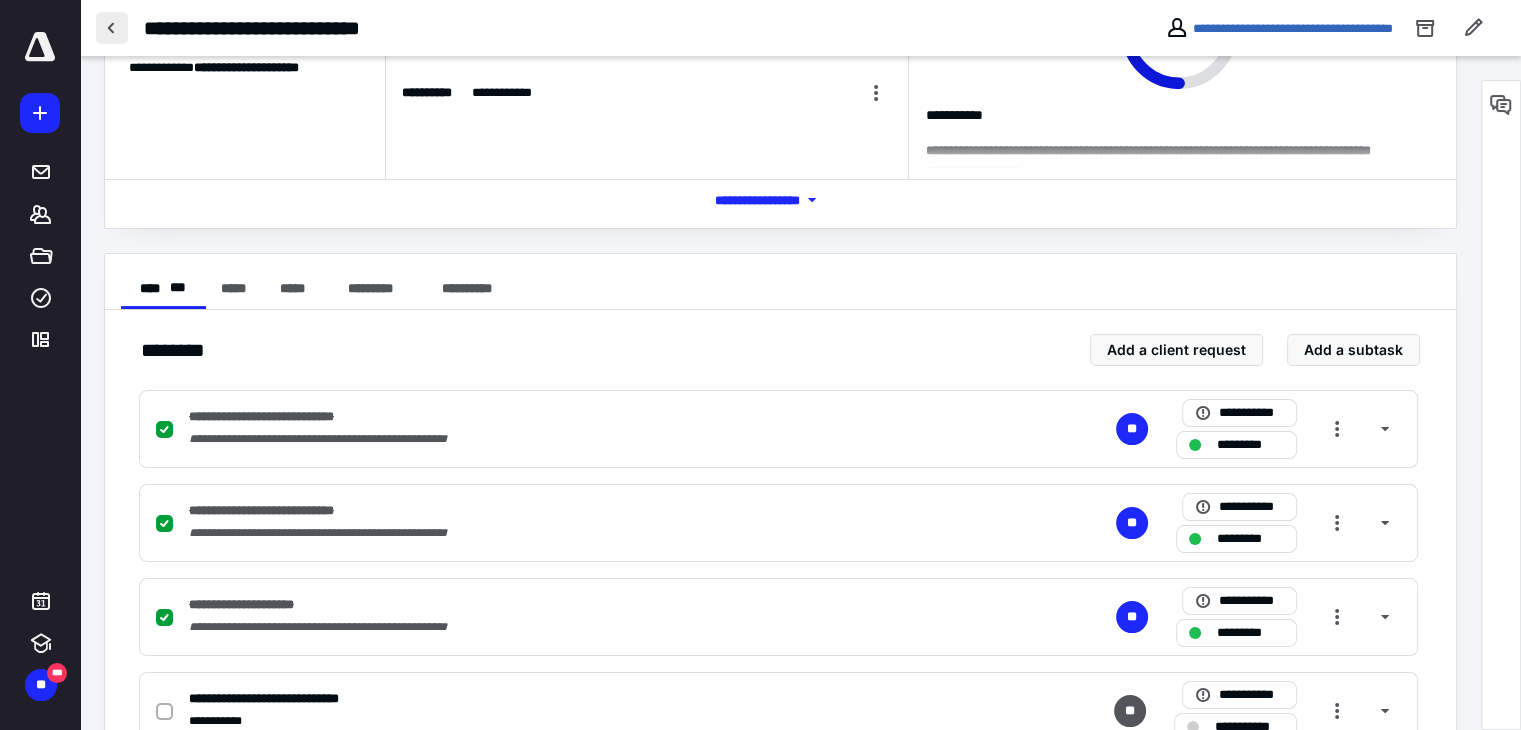 click at bounding box center [112, 28] 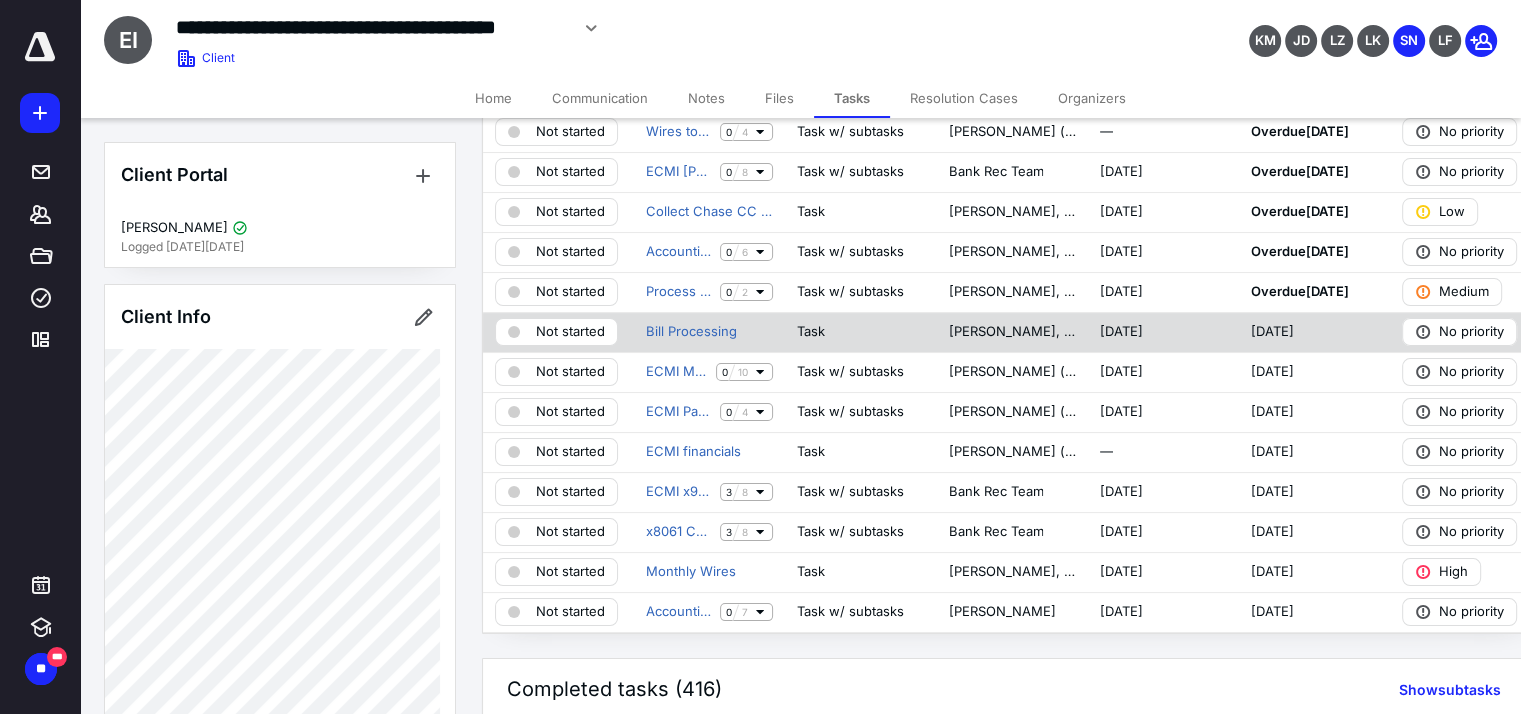 scroll, scrollTop: 215, scrollLeft: 0, axis: vertical 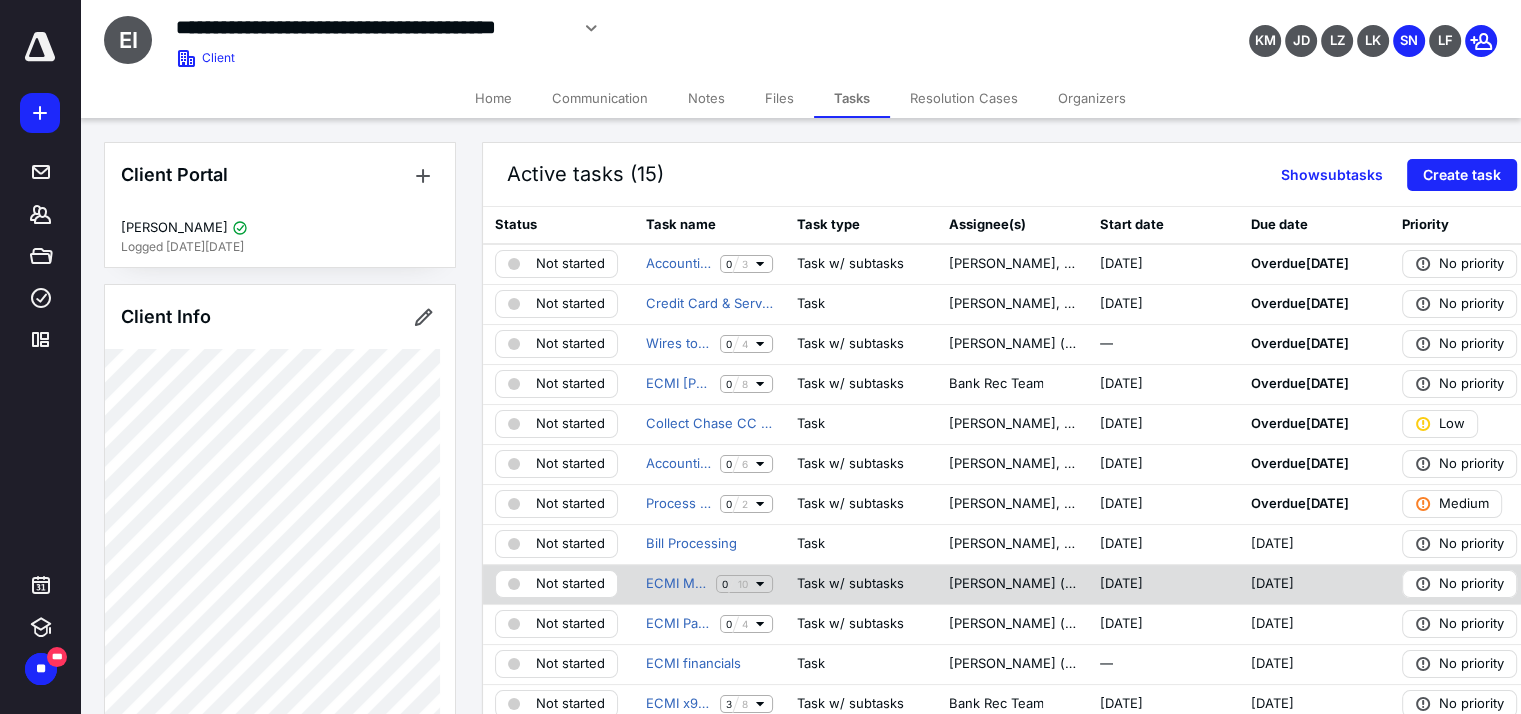 click 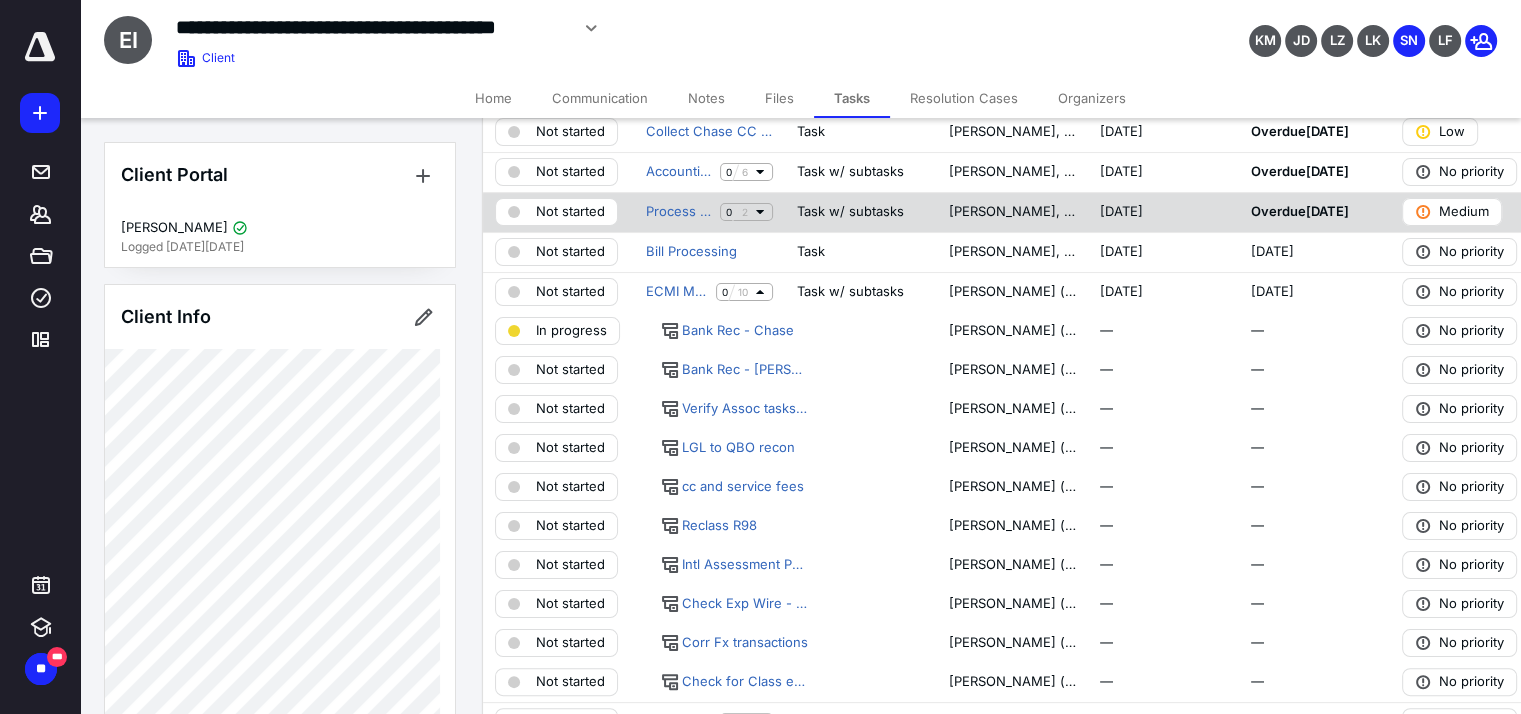 scroll, scrollTop: 295, scrollLeft: 0, axis: vertical 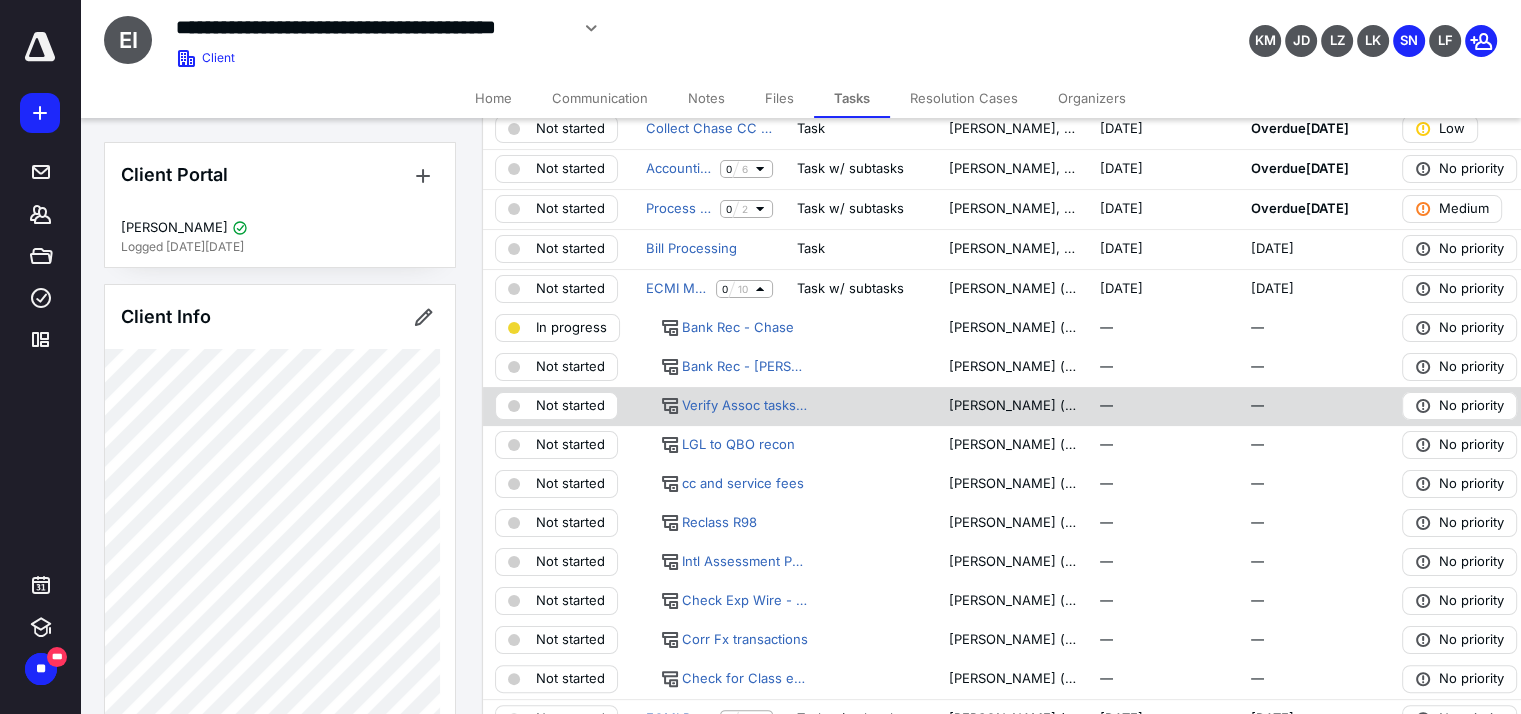 click on "Not started" at bounding box center [570, 406] 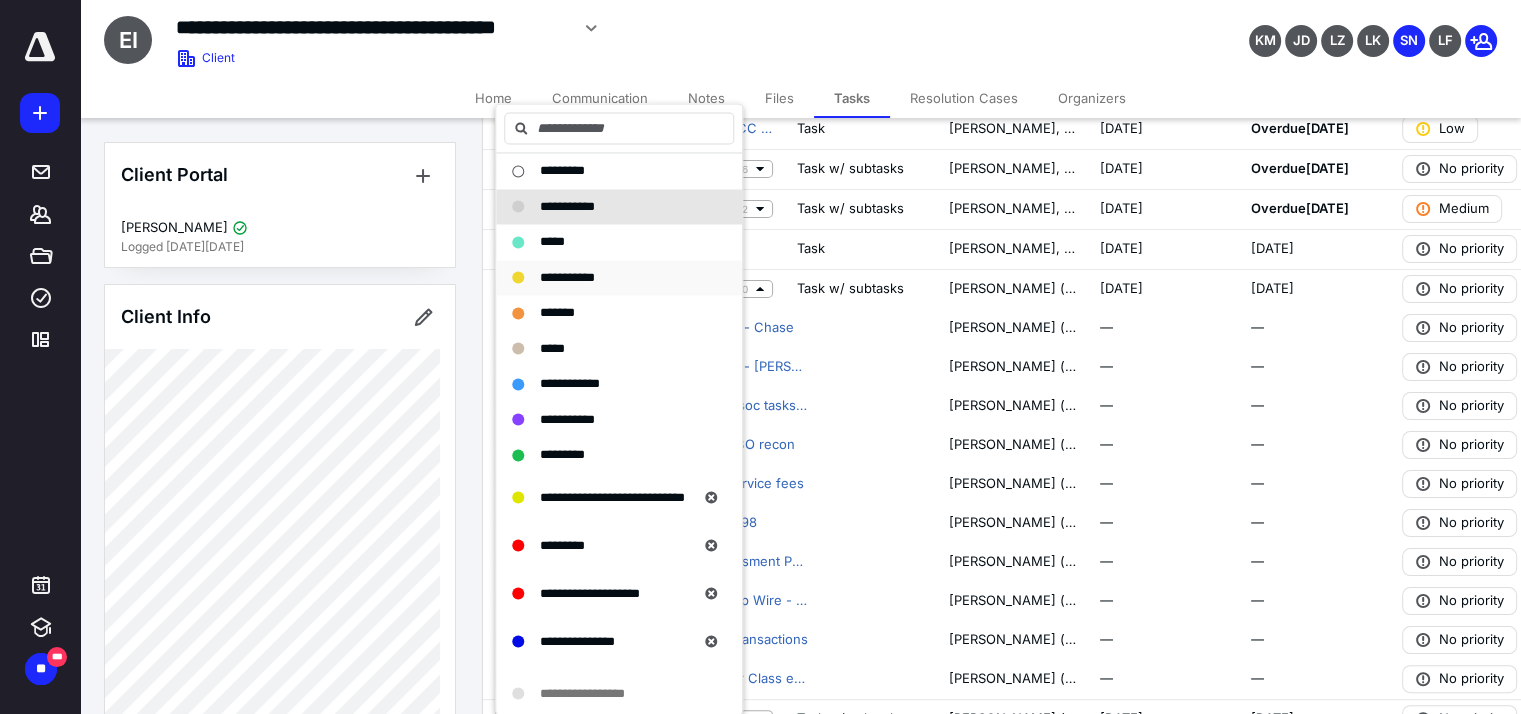 click on "**********" at bounding box center [567, 277] 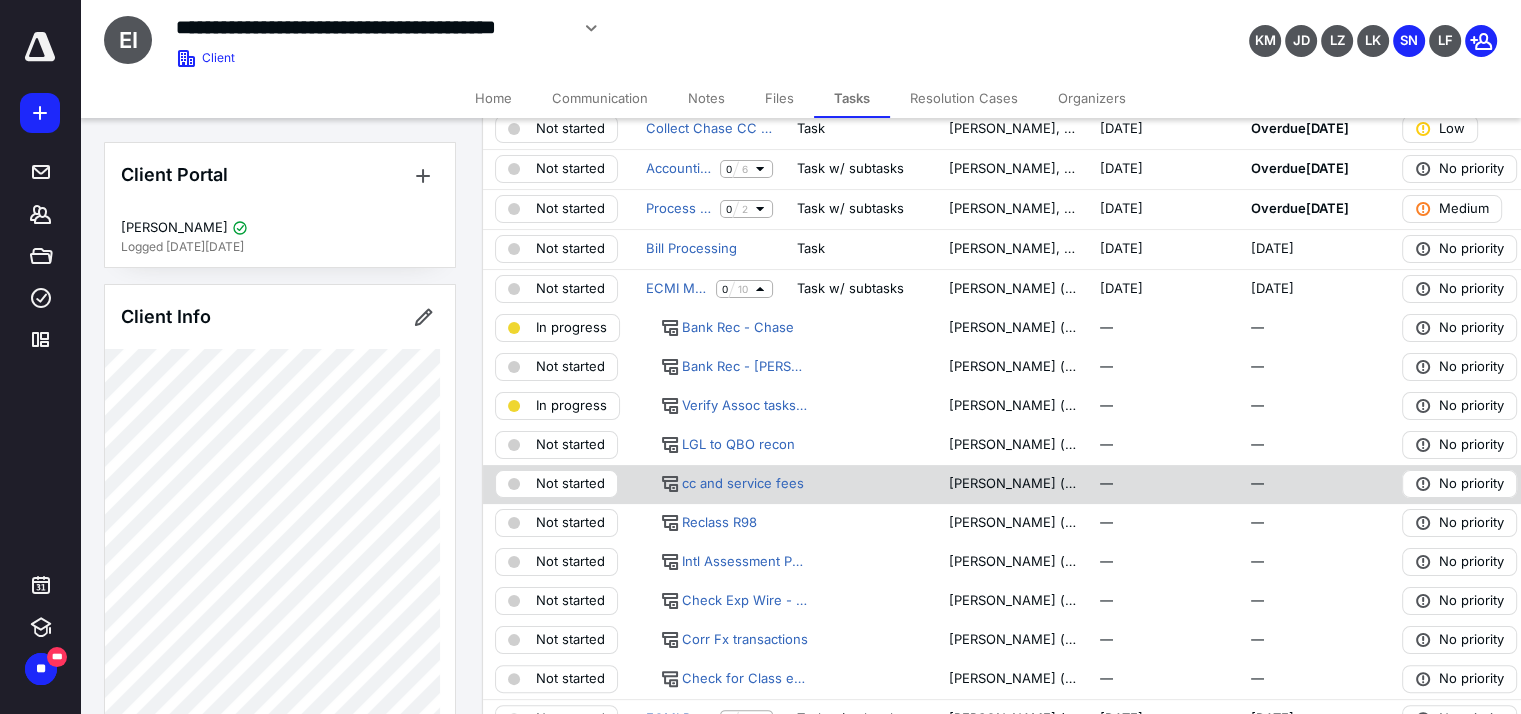 click on "Not started" at bounding box center (570, 484) 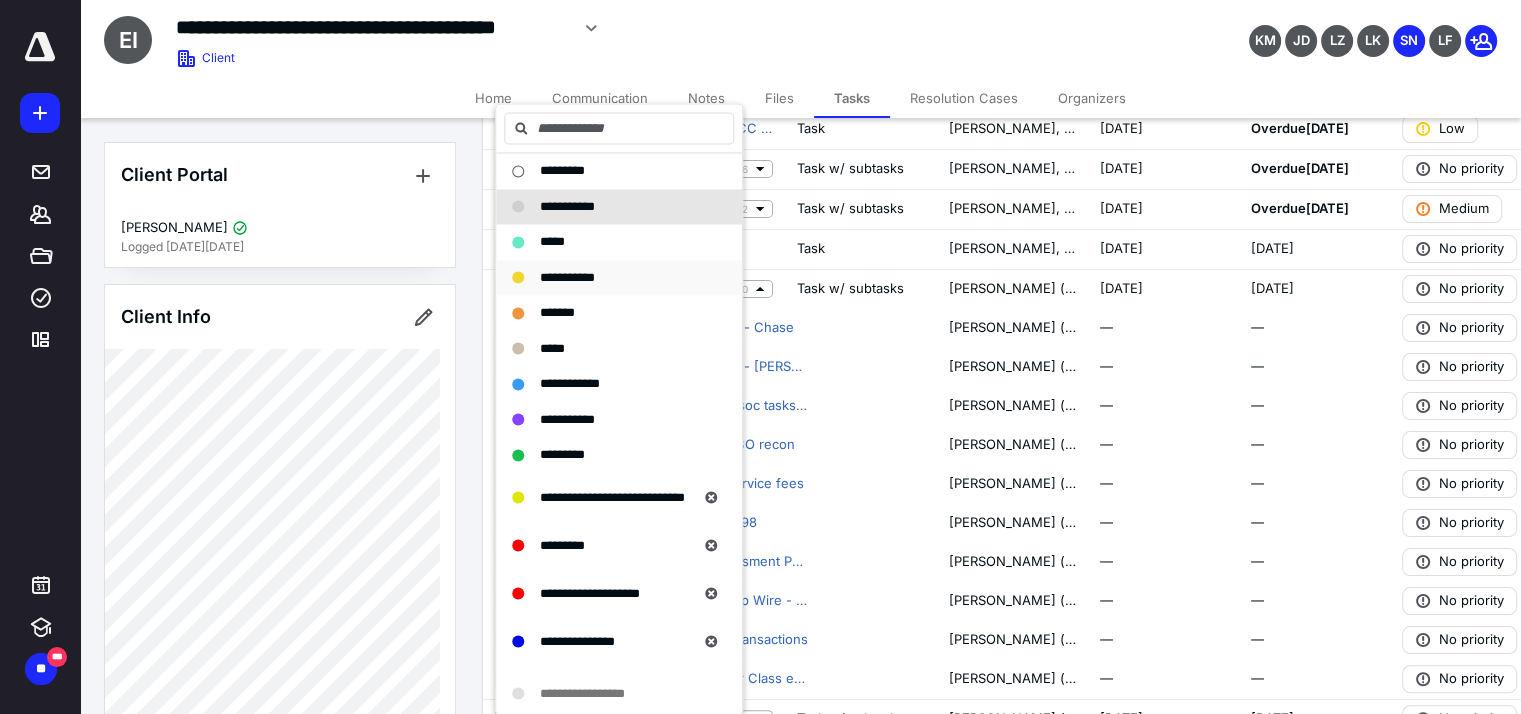 click on "**********" at bounding box center [567, 277] 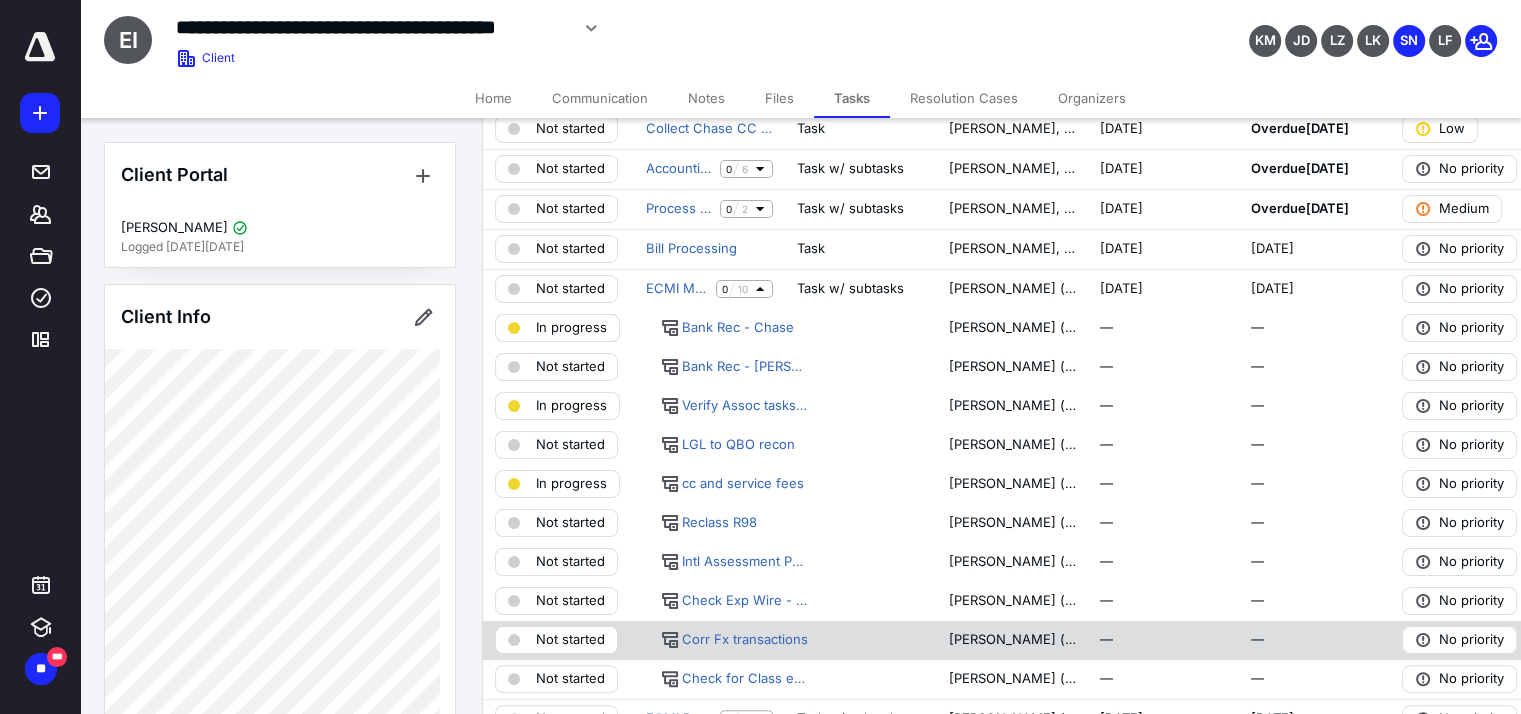 click on "Not started" at bounding box center (556, 640) 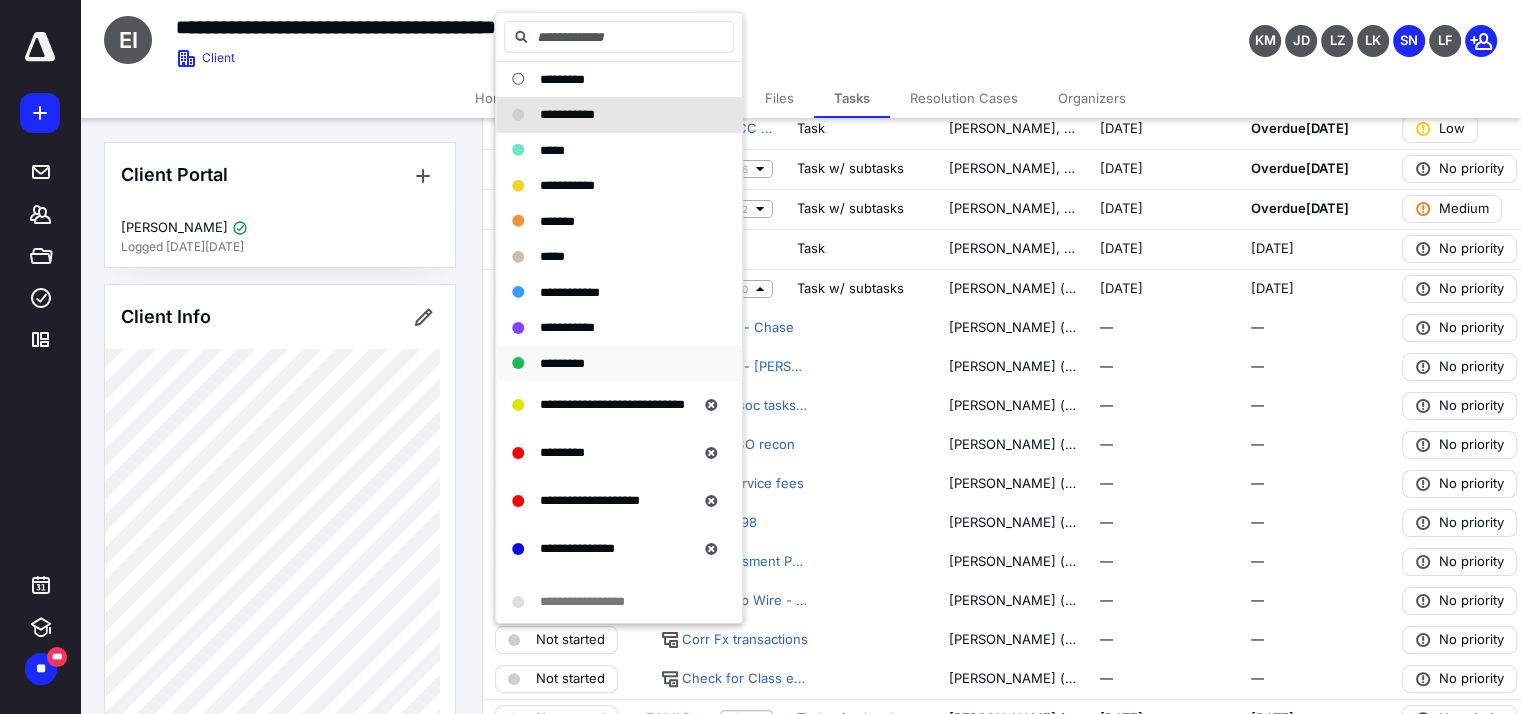 click on "*********" at bounding box center [562, 362] 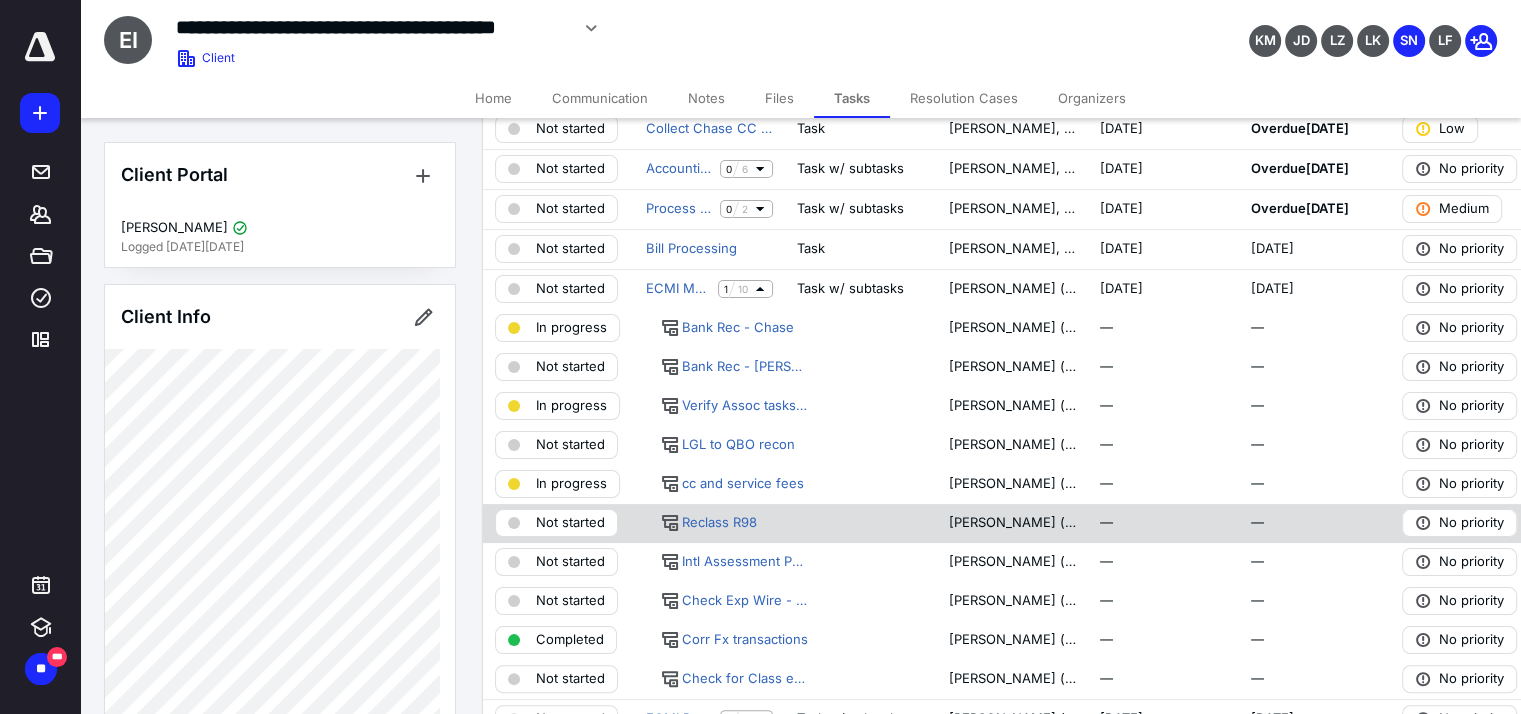 click on "Not started" at bounding box center [570, 523] 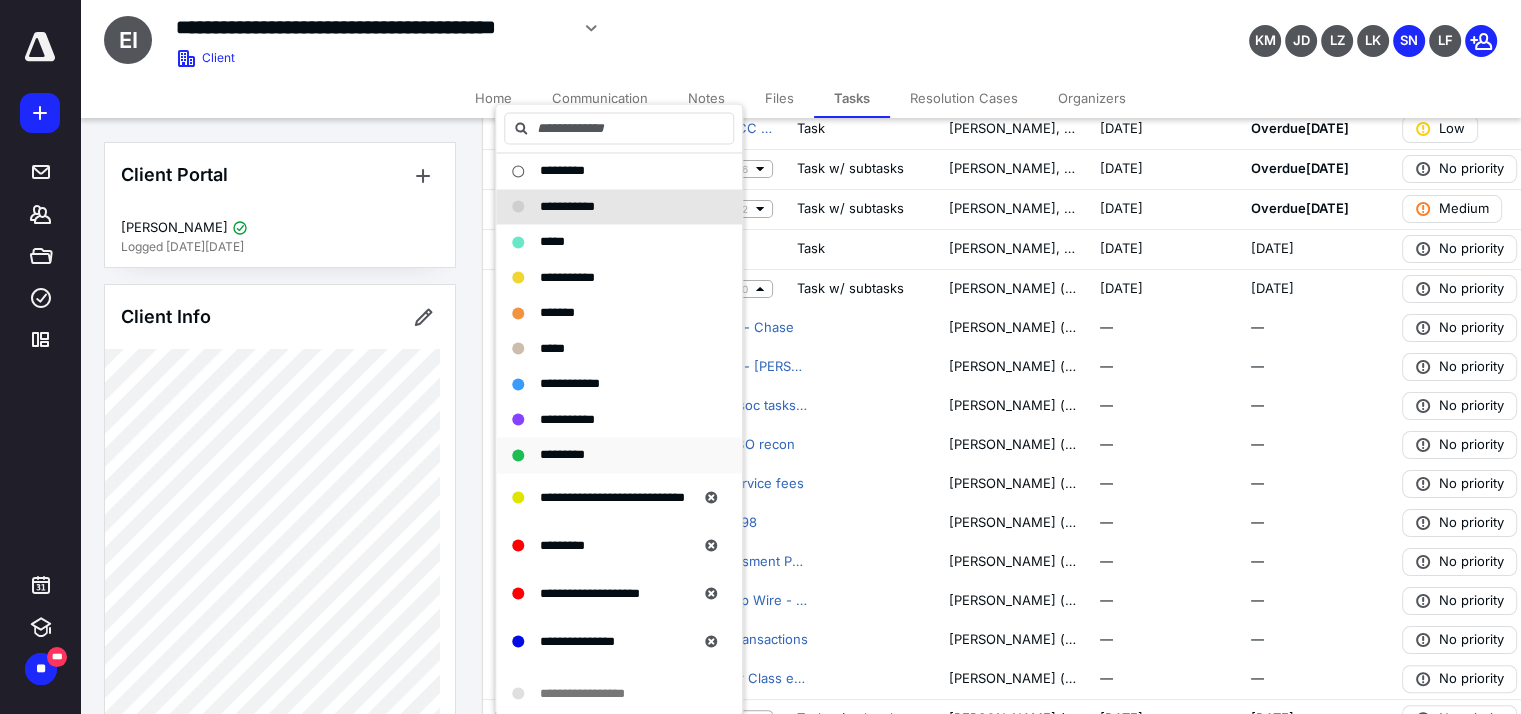 click on "*********" at bounding box center (619, 455) 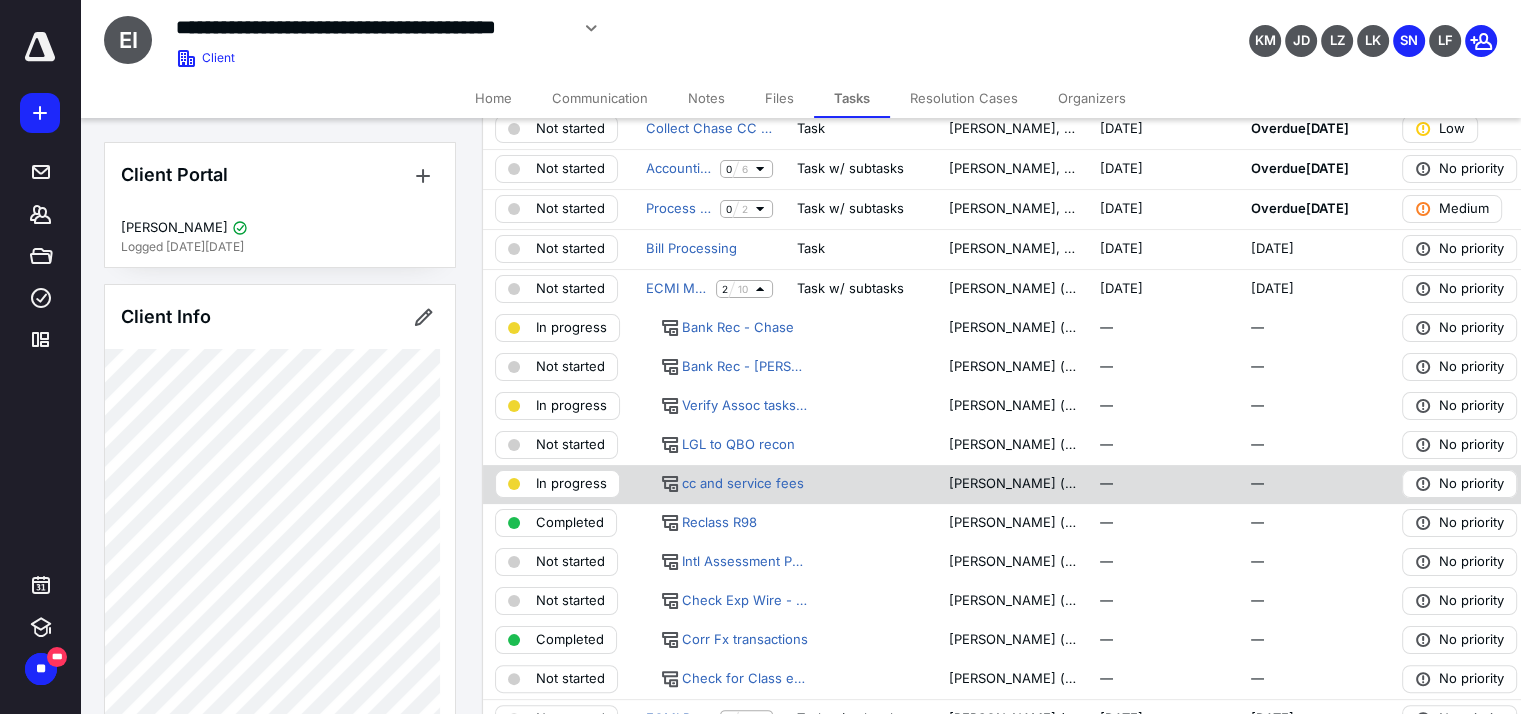 click on "In progress" at bounding box center (571, 484) 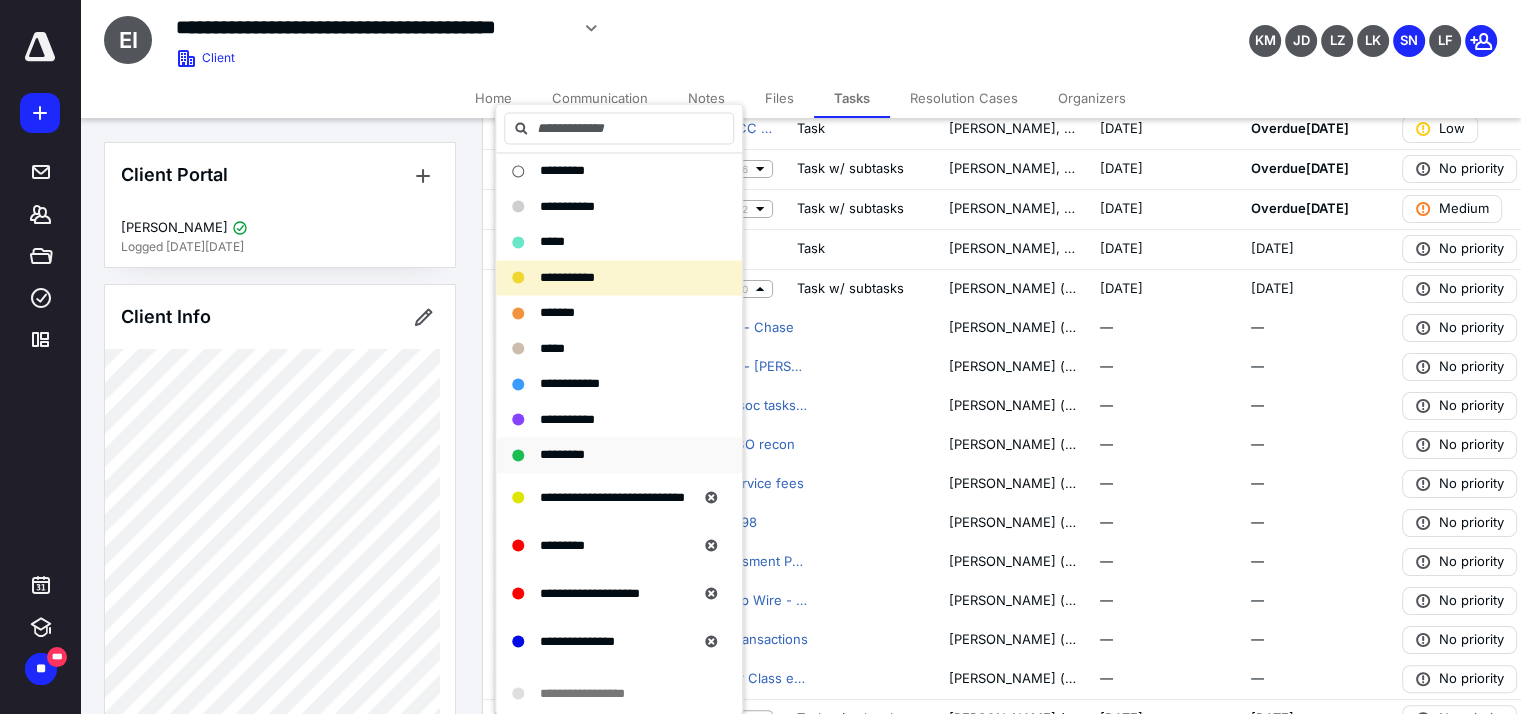 click on "*********" at bounding box center (619, 455) 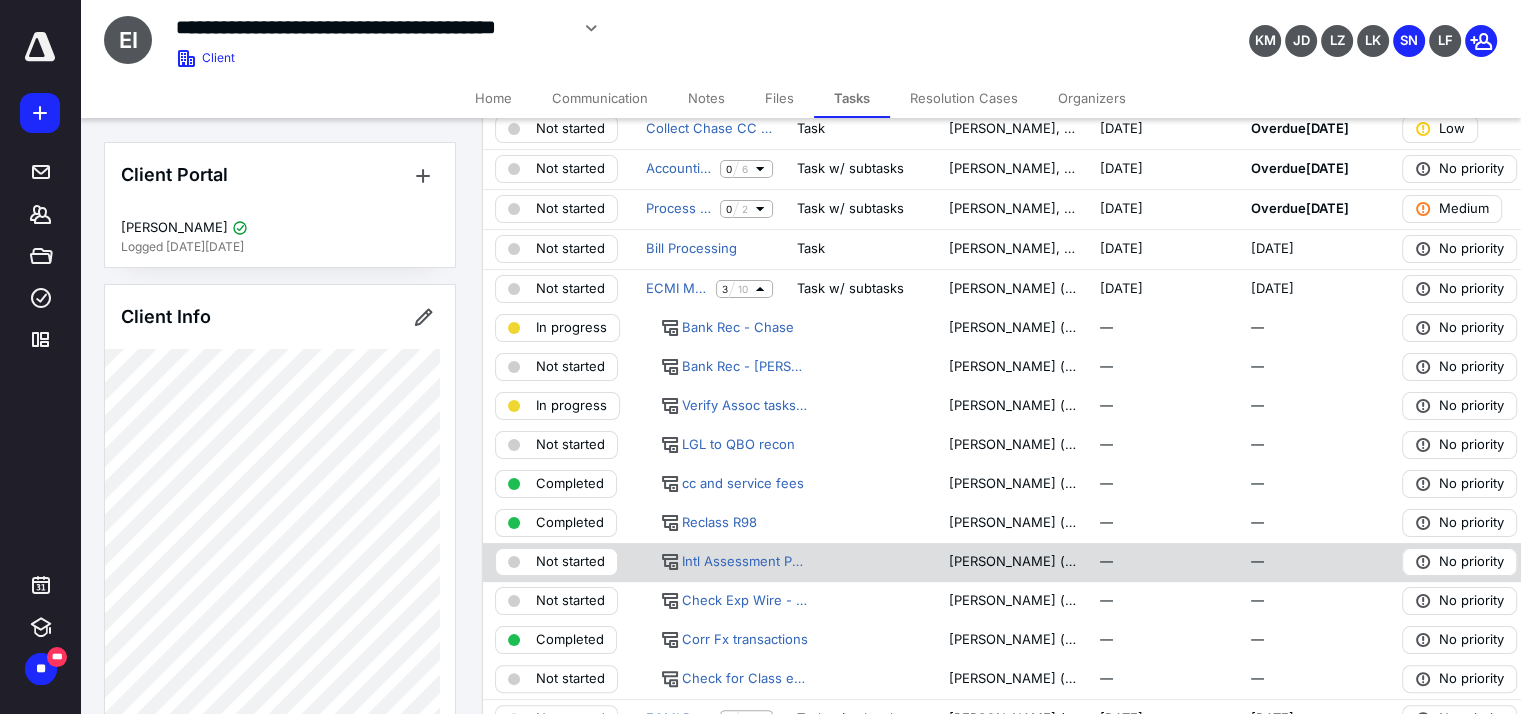click on "Not started" at bounding box center [570, 562] 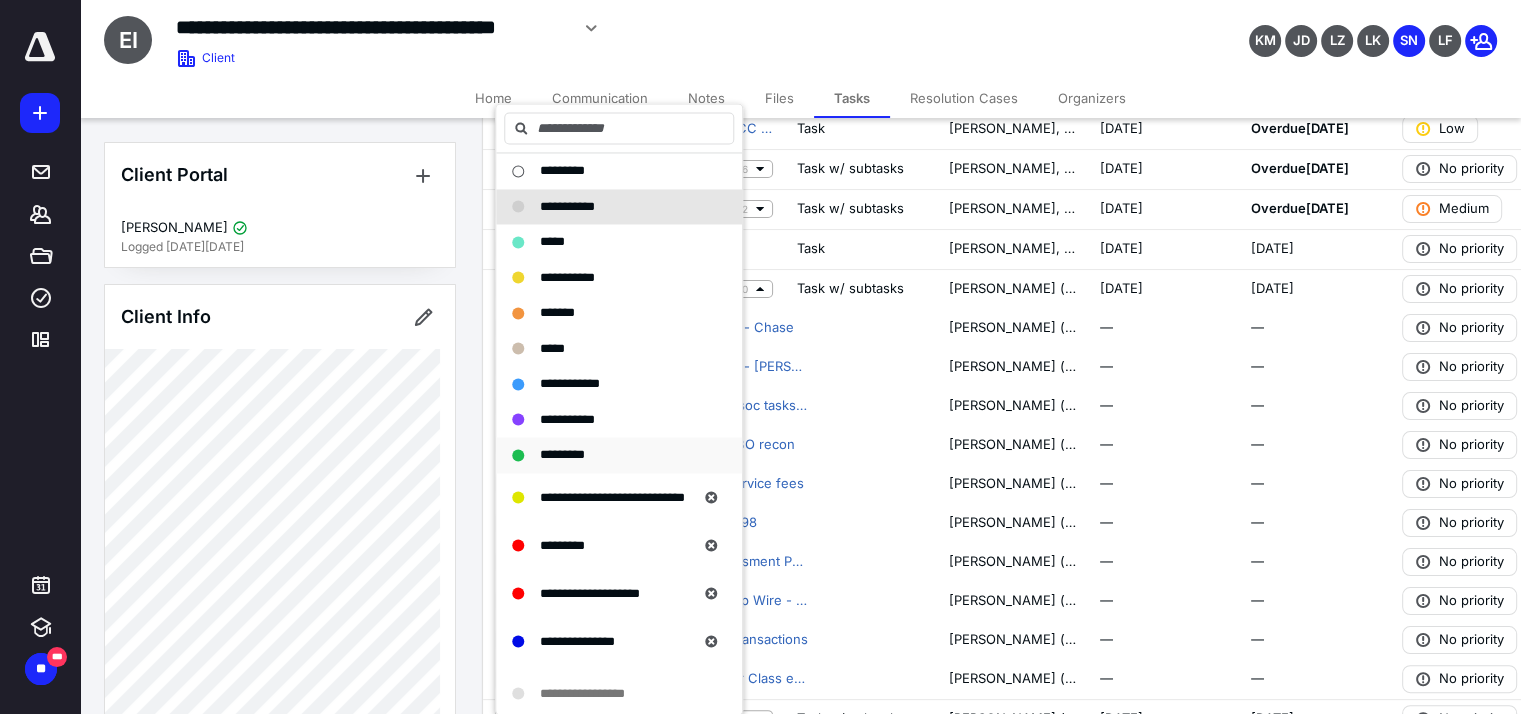 click on "*********" at bounding box center [562, 454] 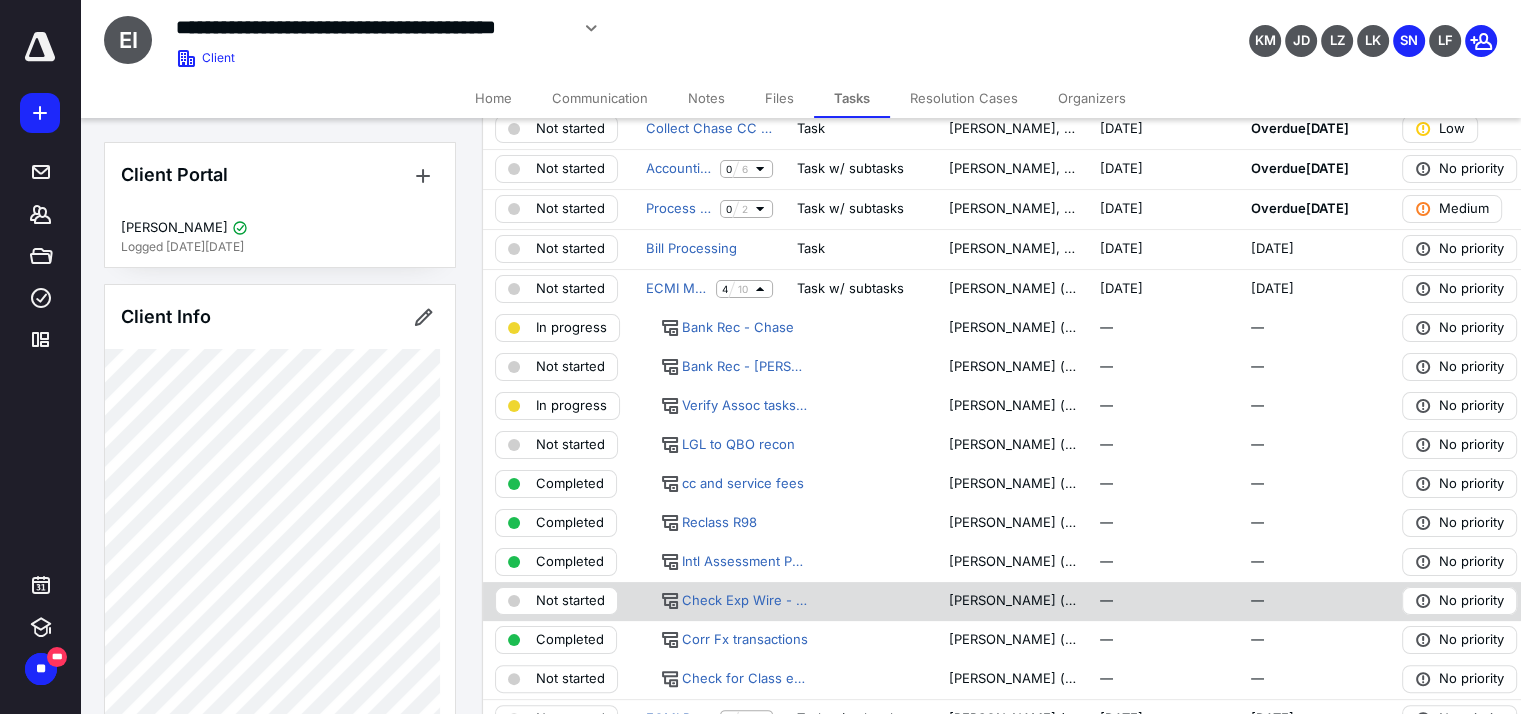 click on "Not started" at bounding box center [570, 601] 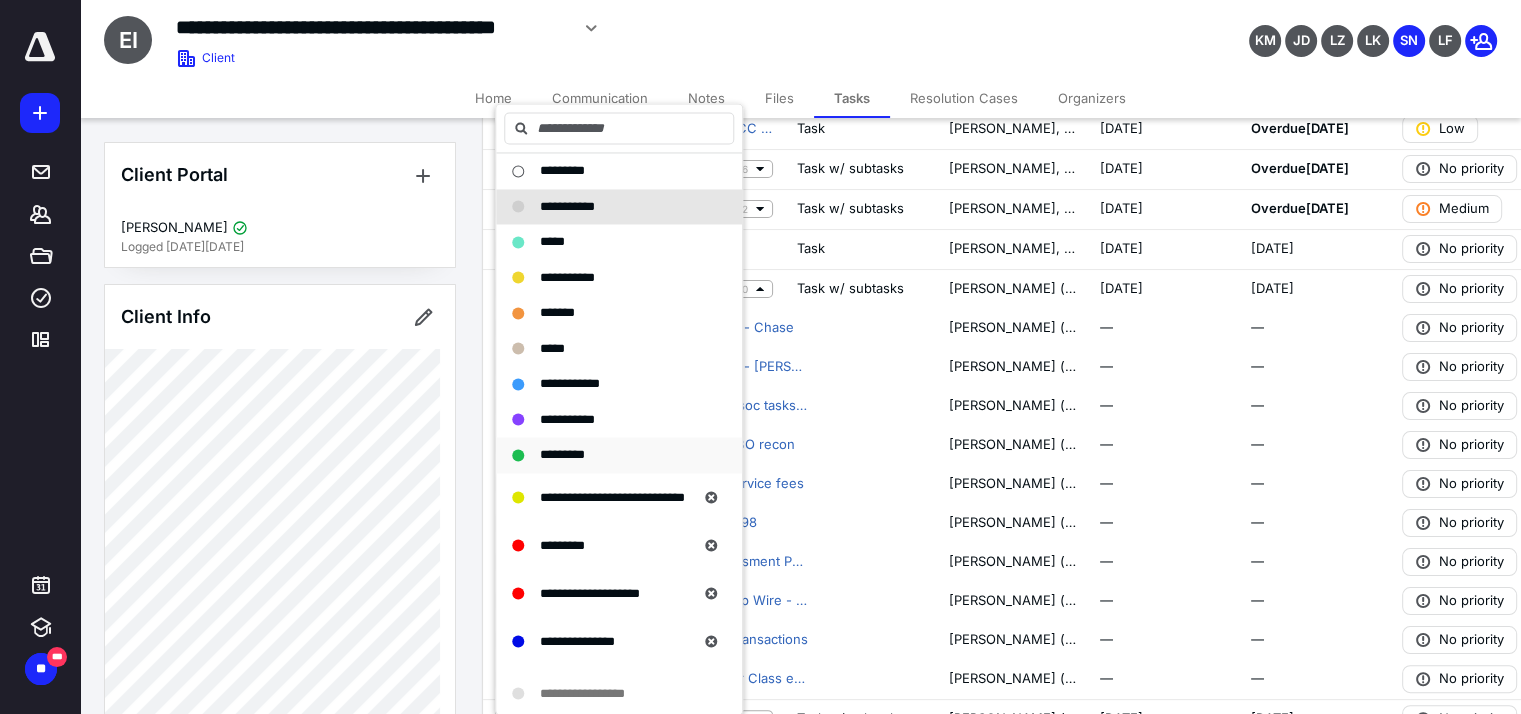 click on "*********" at bounding box center [562, 455] 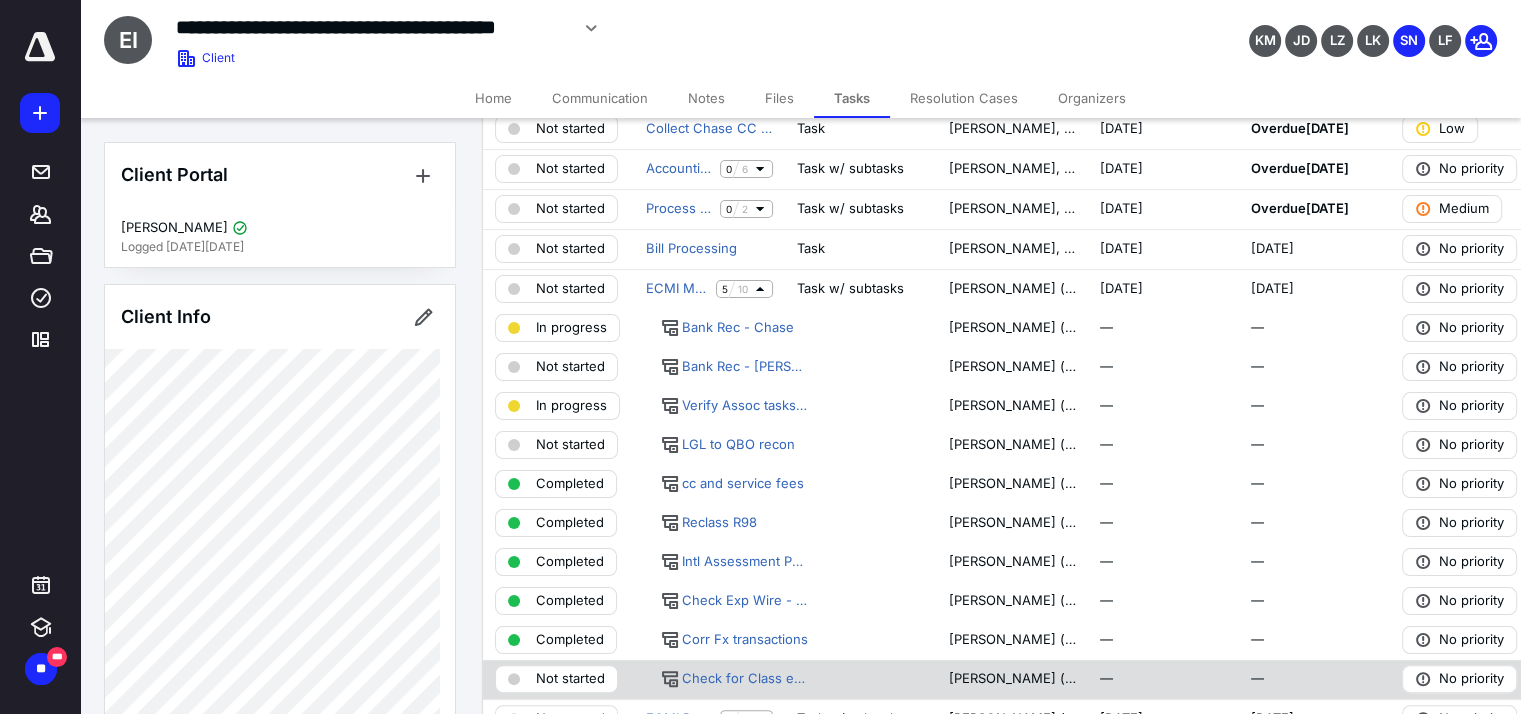 click on "Not started" at bounding box center [570, 679] 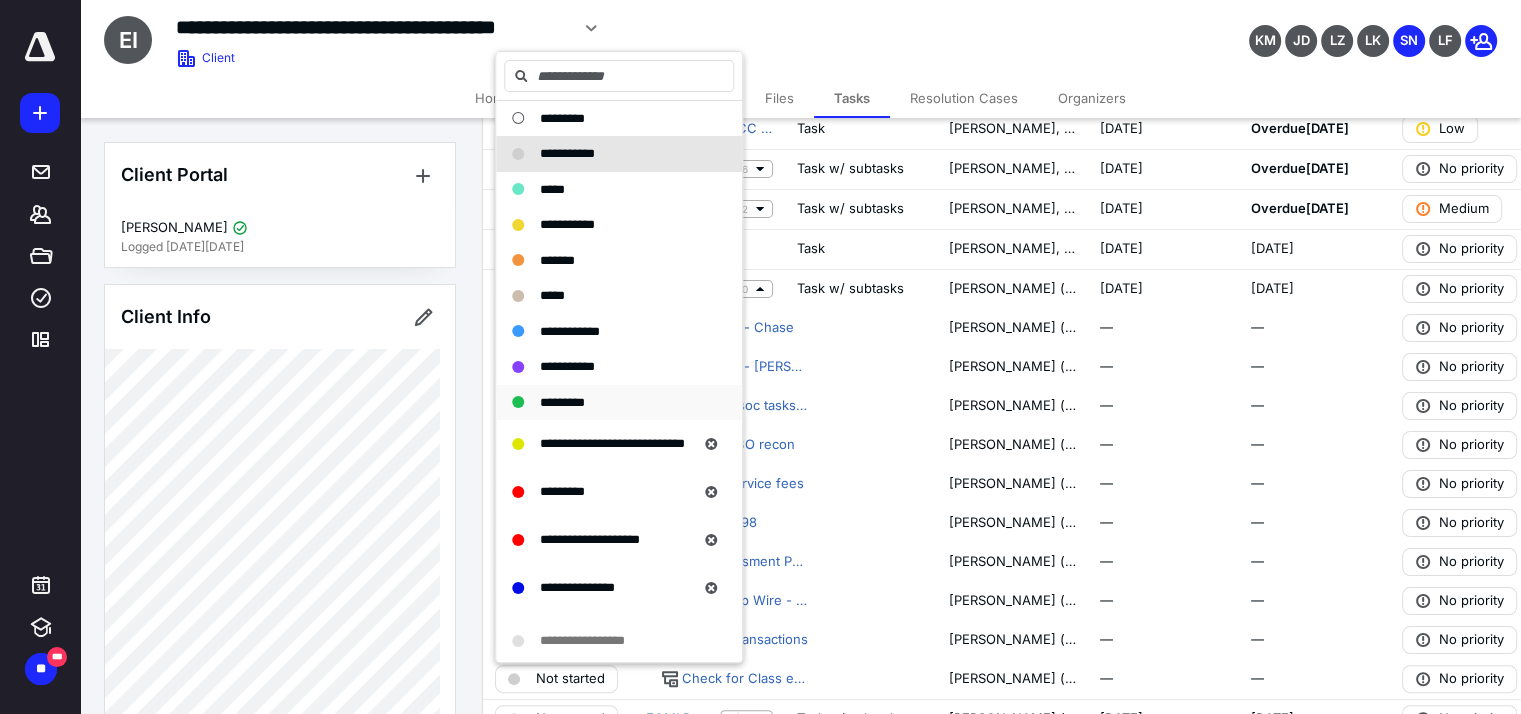 click on "*********" at bounding box center [619, 403] 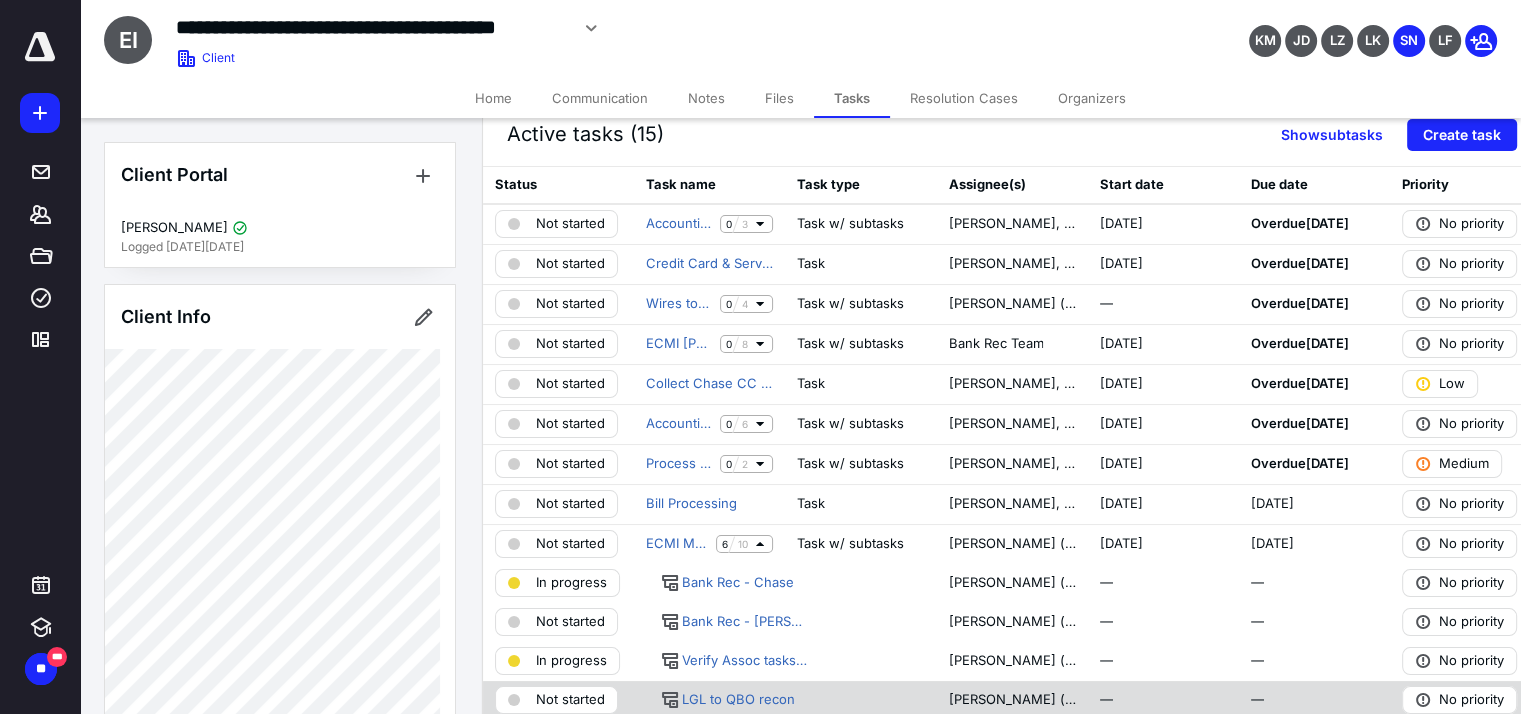 scroll, scrollTop: 0, scrollLeft: 0, axis: both 